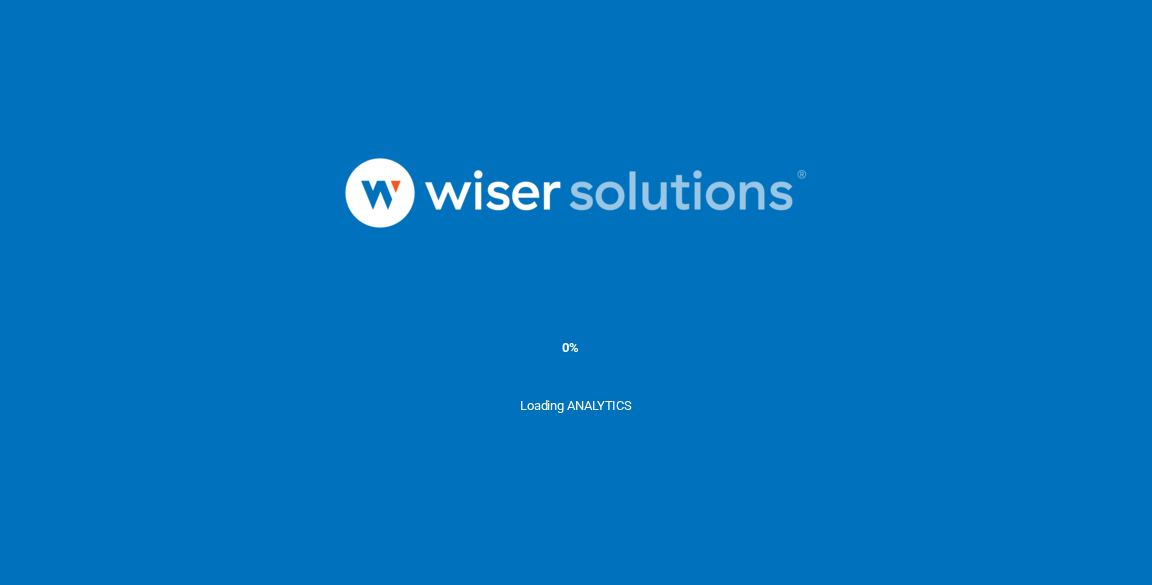 scroll, scrollTop: 0, scrollLeft: 0, axis: both 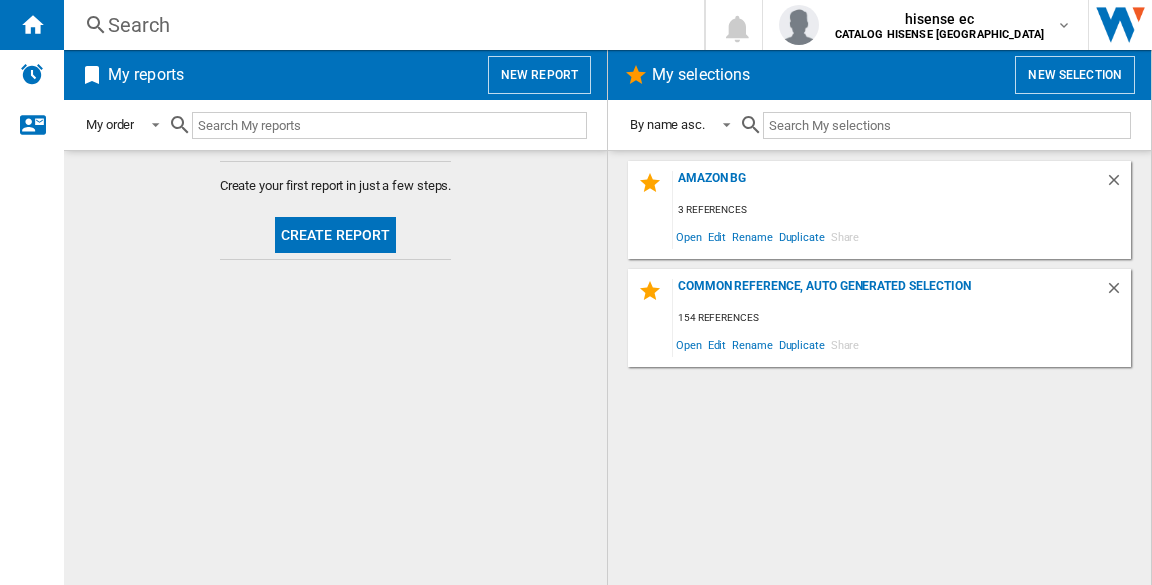 click at bounding box center (389, 125) 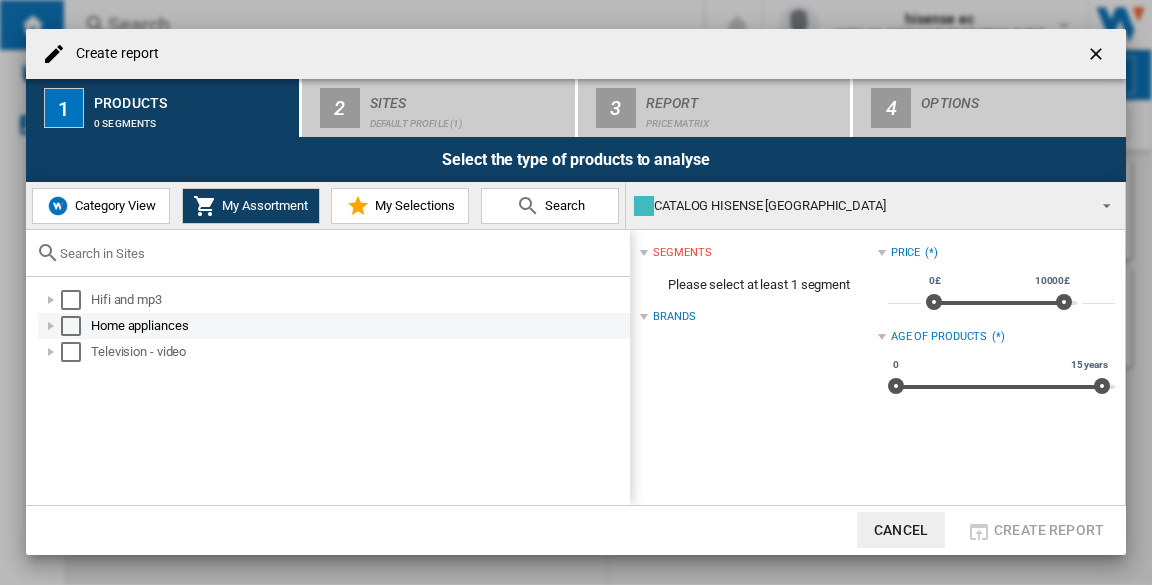 click at bounding box center [51, 326] 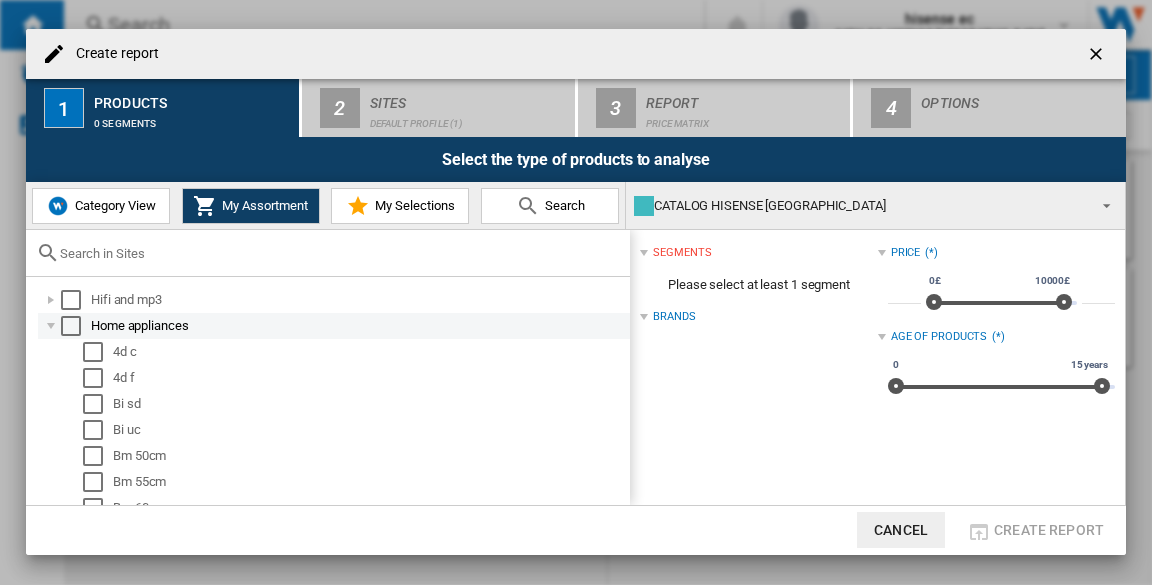 click at bounding box center (51, 326) 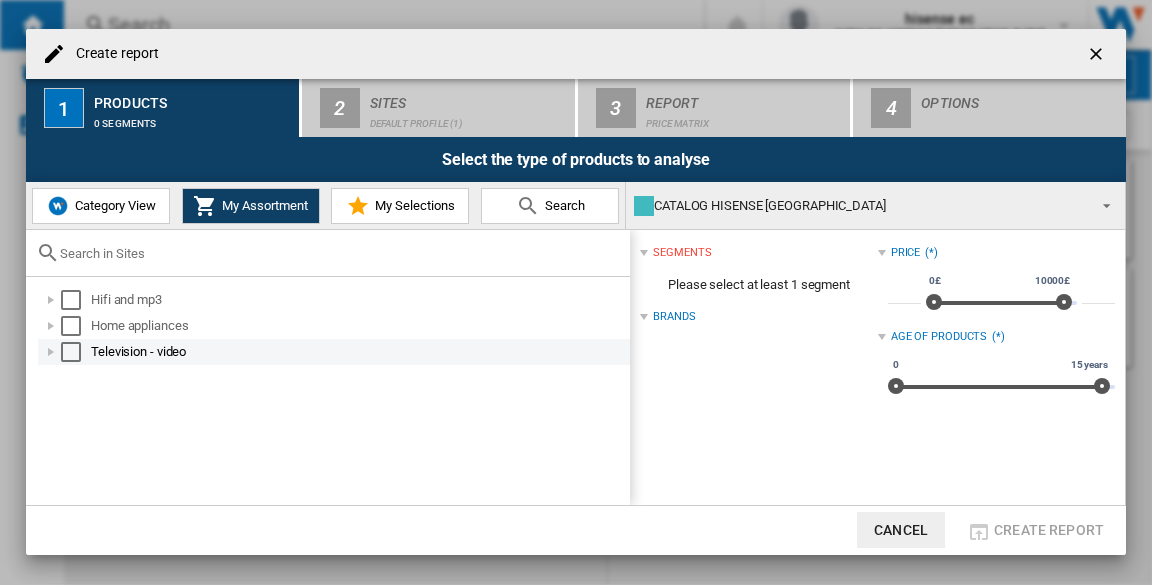 click at bounding box center [51, 352] 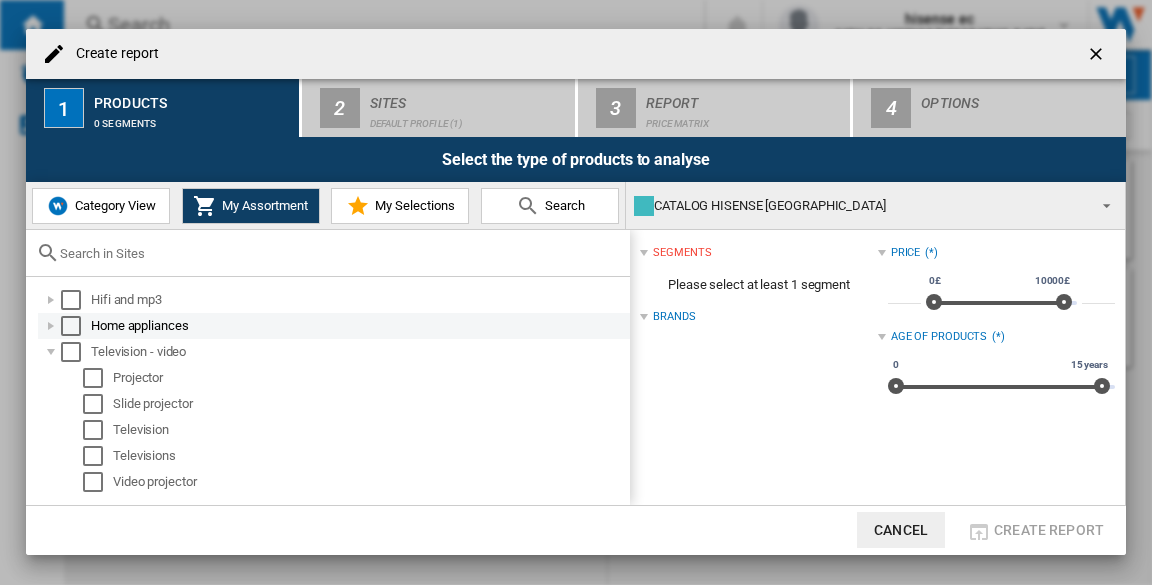 click at bounding box center [51, 326] 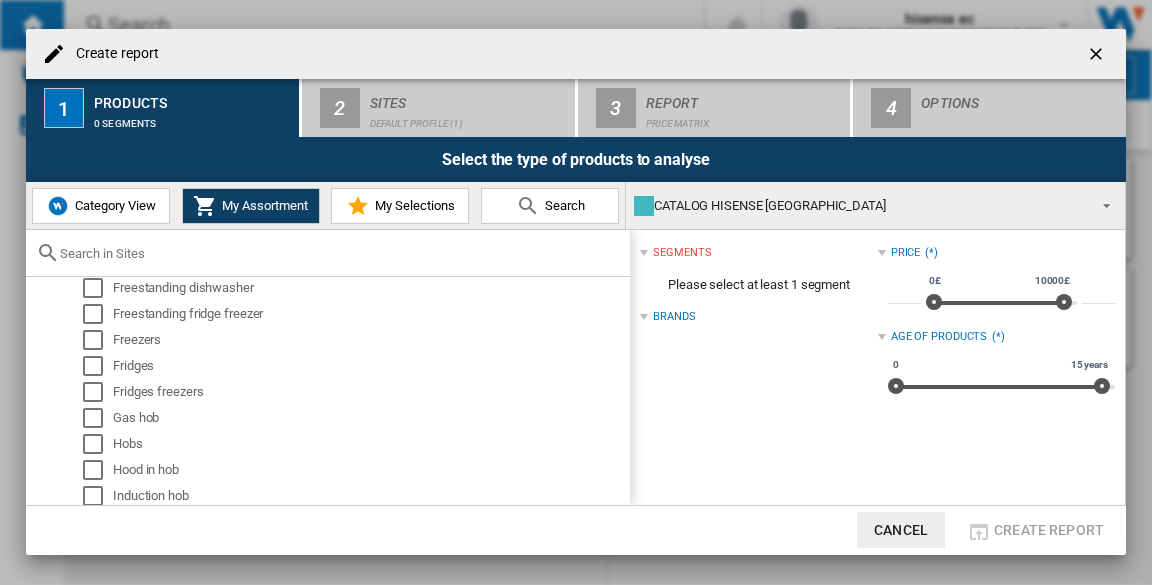 scroll, scrollTop: 800, scrollLeft: 0, axis: vertical 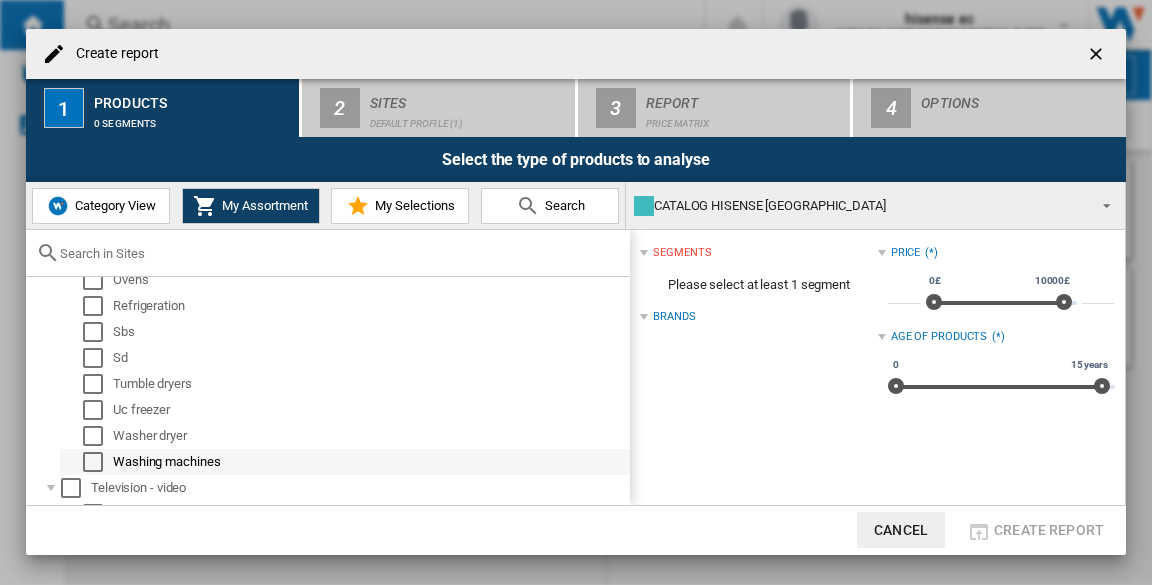 click on "Washing machines" at bounding box center [370, 462] 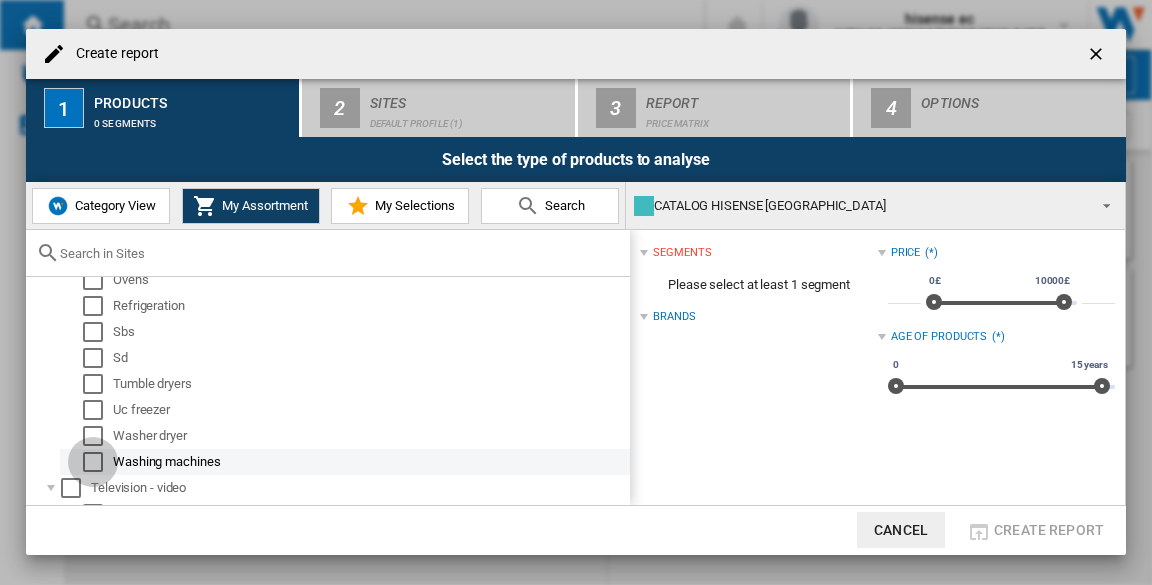 click at bounding box center [93, 462] 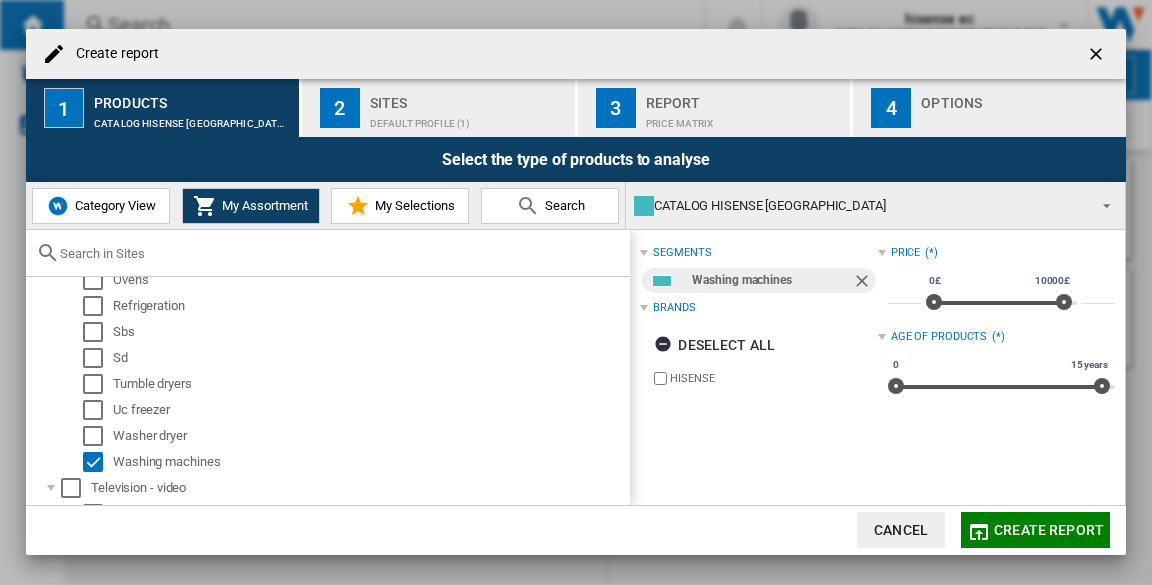 click on "Create report" 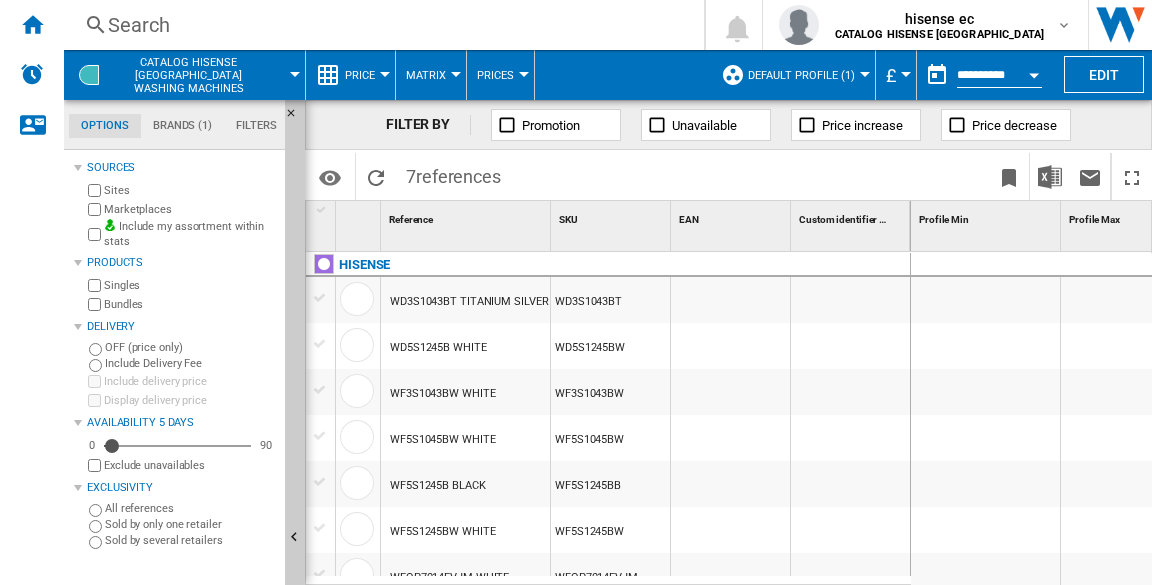 scroll, scrollTop: 18, scrollLeft: 0, axis: vertical 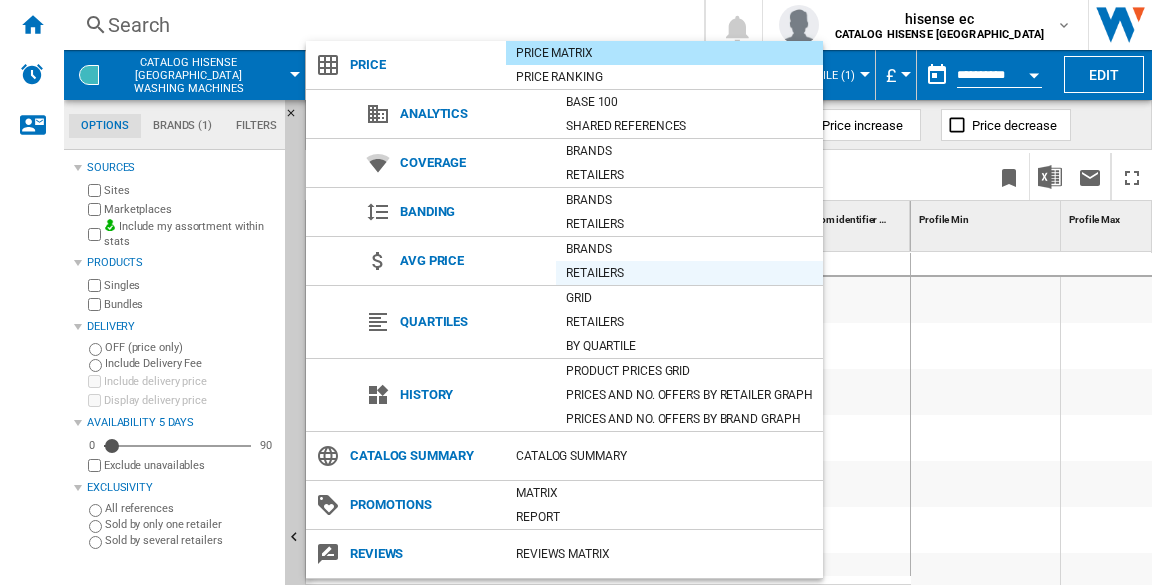 click on "Retailers" at bounding box center (689, 273) 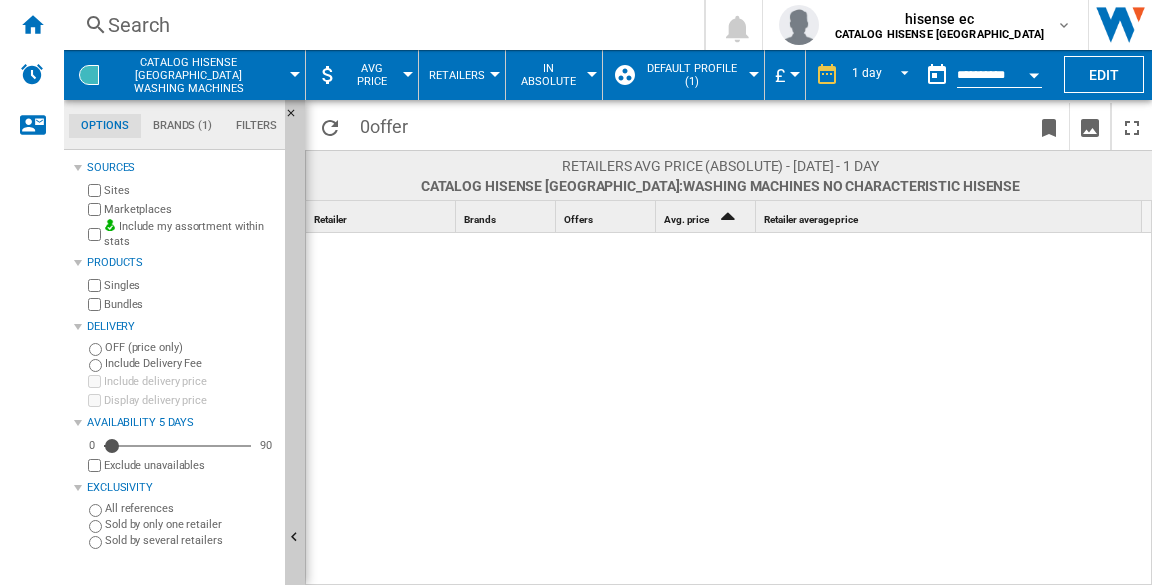 click on "Sold by only one retailer" at bounding box center [191, 524] 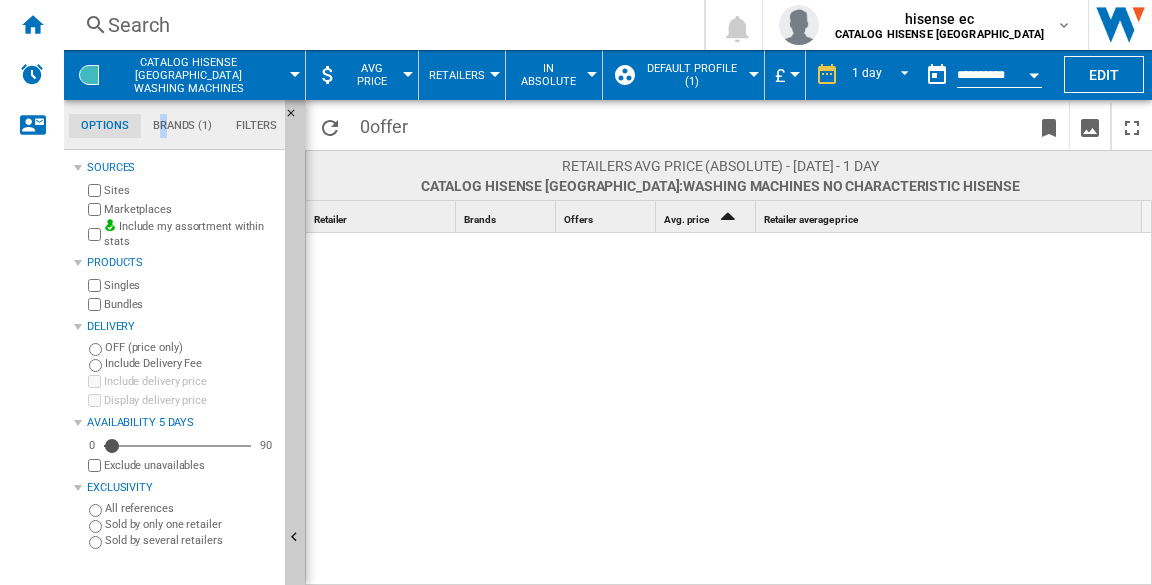 click on "Brands (1)" 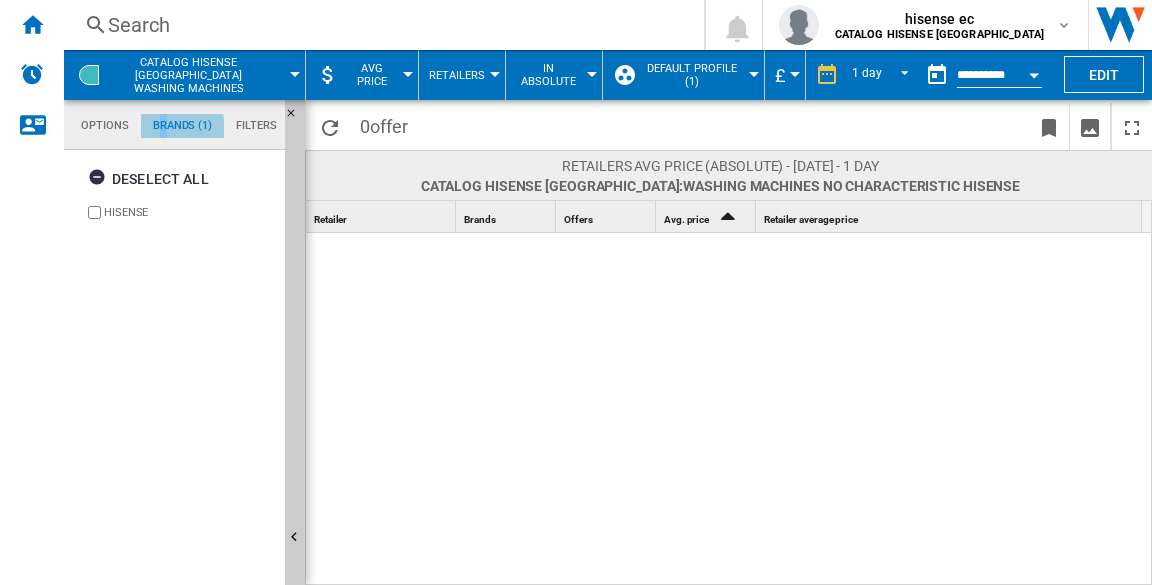 scroll, scrollTop: 76, scrollLeft: 0, axis: vertical 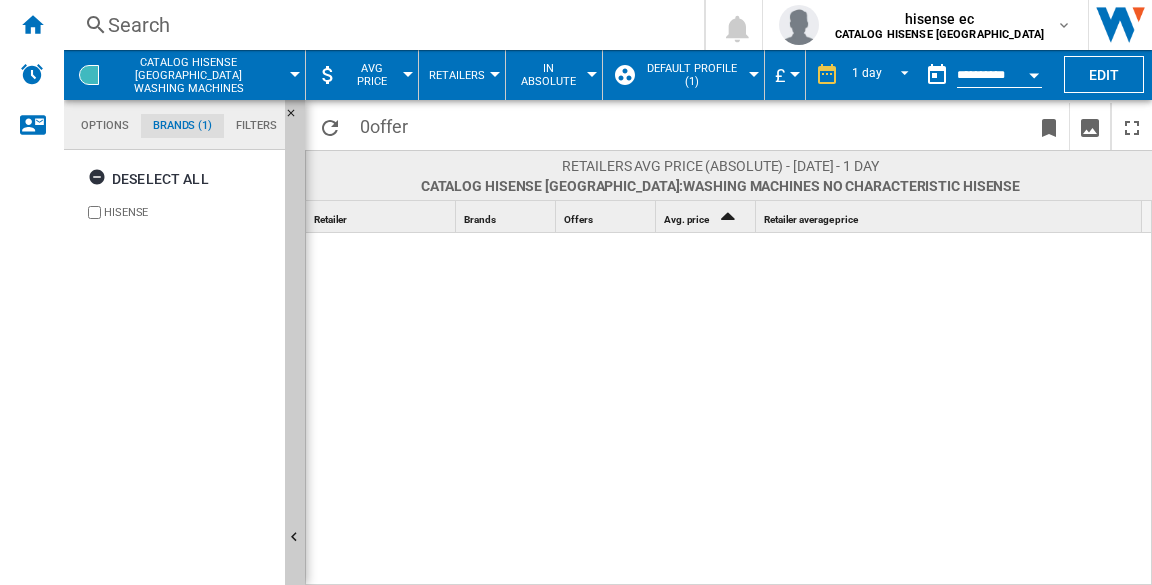 click on "Default profile (1)" at bounding box center [692, 75] 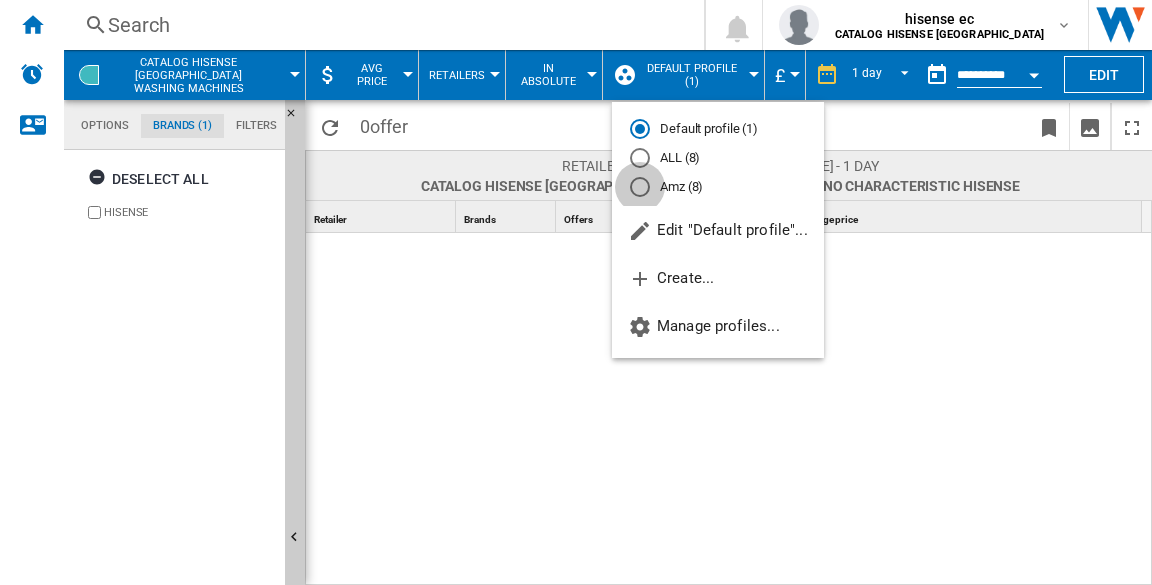 click at bounding box center [640, 187] 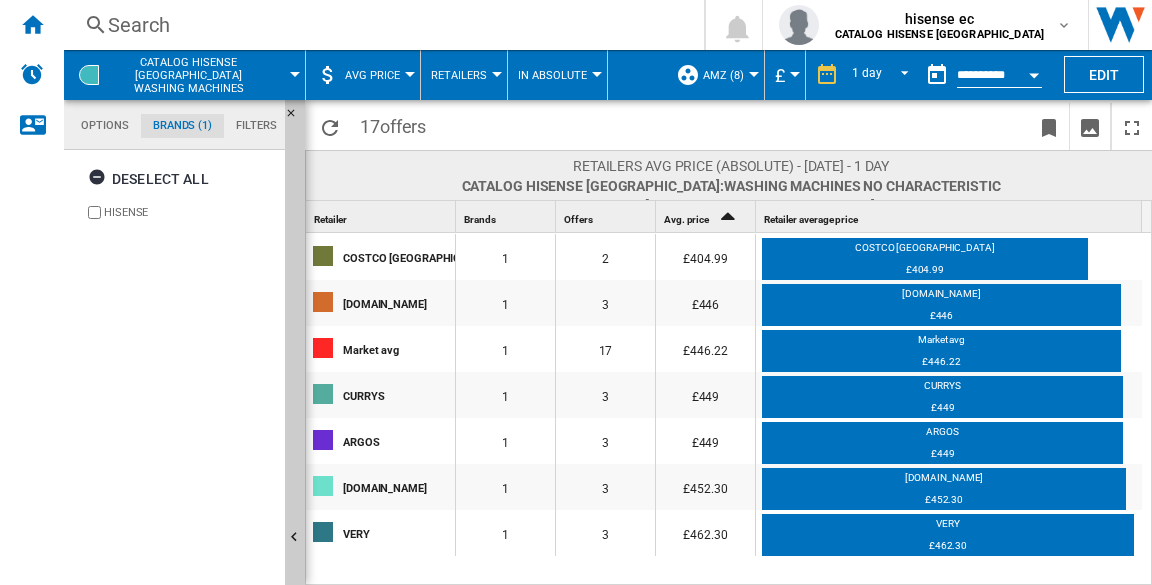 click on "CATALOG HISENSE UK Washing machines" at bounding box center (188, 75) 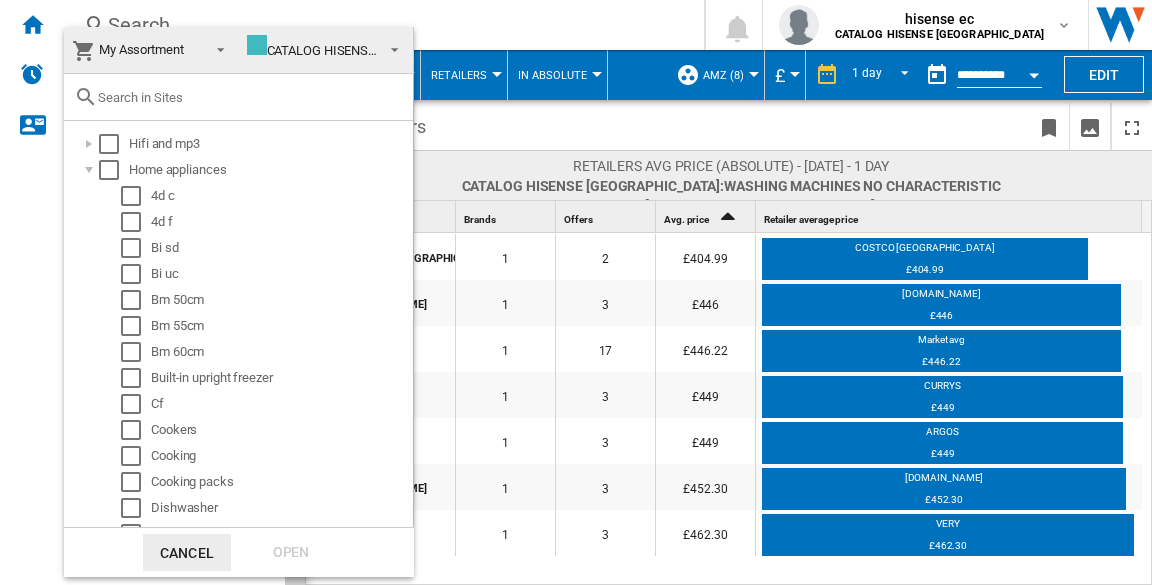 click at bounding box center (250, 97) 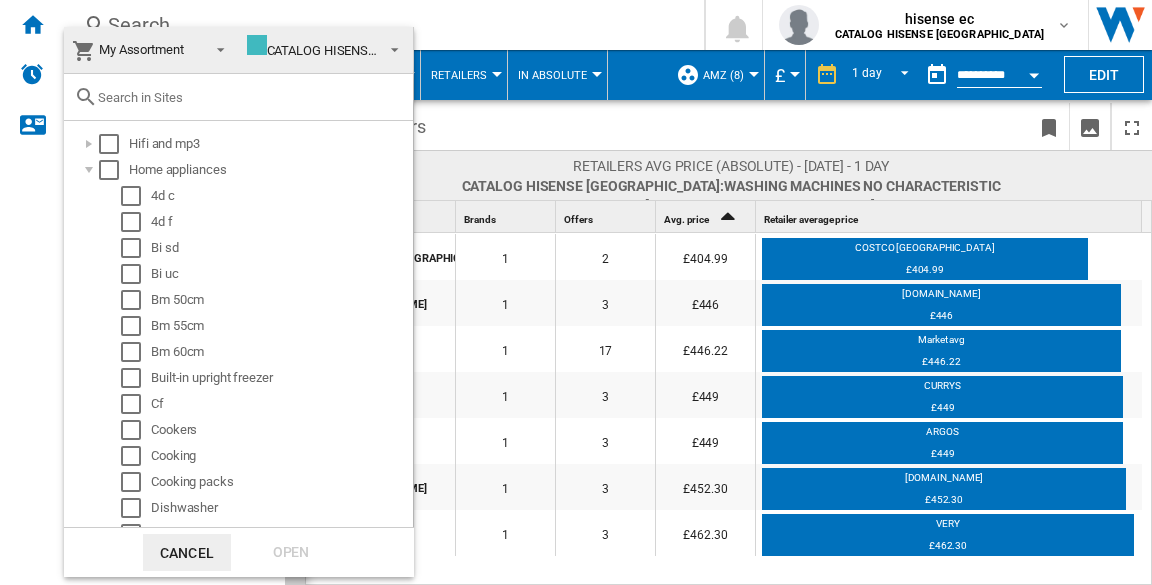 click on "CATALOG HISENSE [GEOGRAPHIC_DATA]" at bounding box center [373, 50] 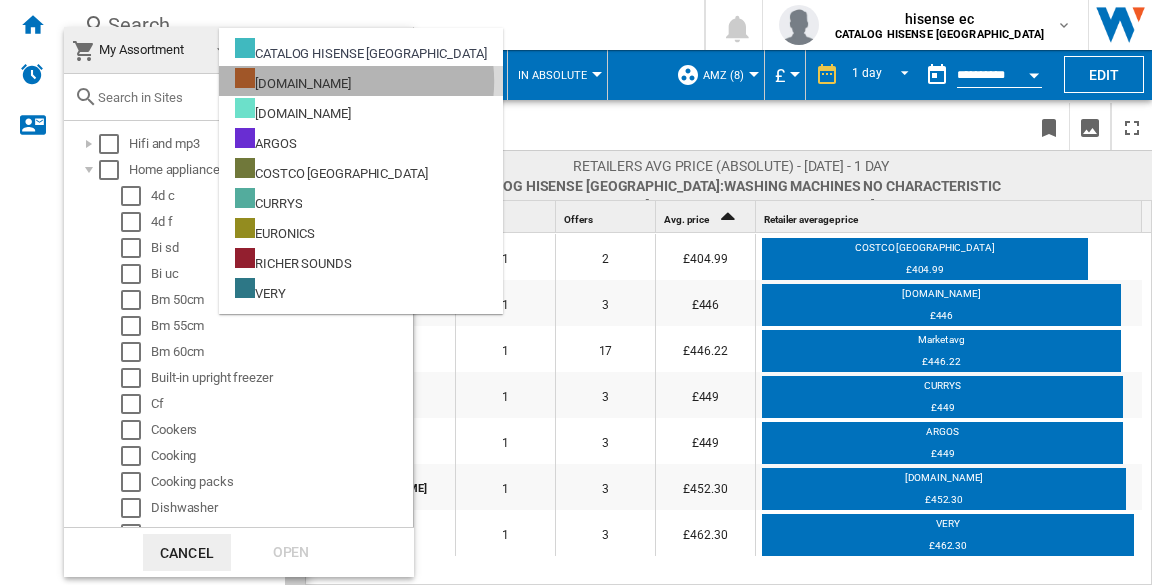 click on "[DOMAIN_NAME]" at bounding box center (361, 81) 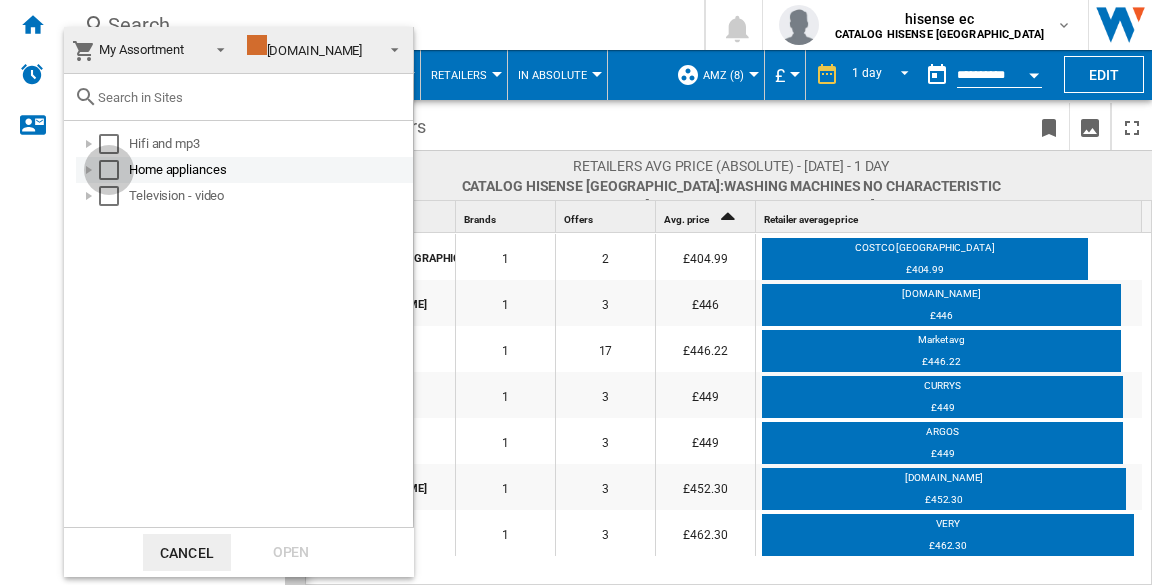click at bounding box center [109, 170] 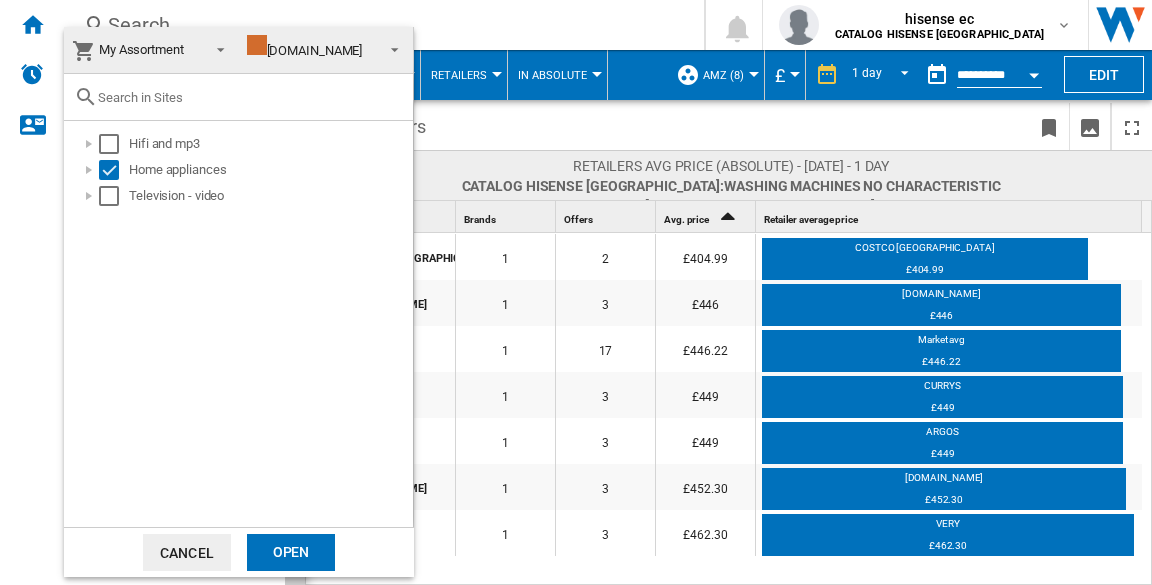 drag, startPoint x: 301, startPoint y: 547, endPoint x: 311, endPoint y: 521, distance: 27.856777 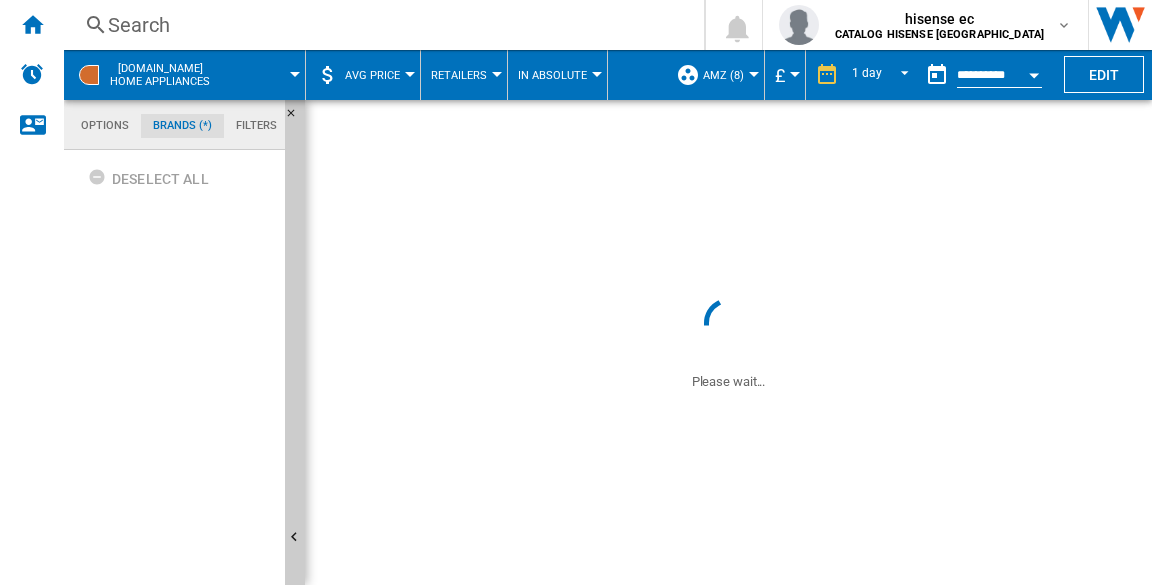 drag, startPoint x: 720, startPoint y: 253, endPoint x: 603, endPoint y: 164, distance: 147.0034 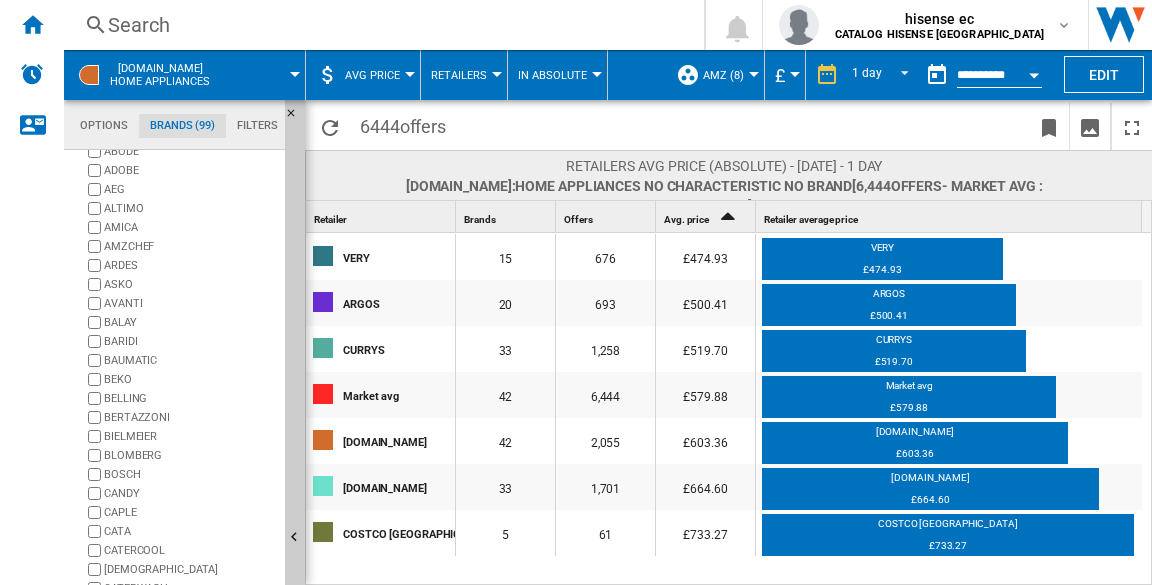 scroll, scrollTop: 221, scrollLeft: 0, axis: vertical 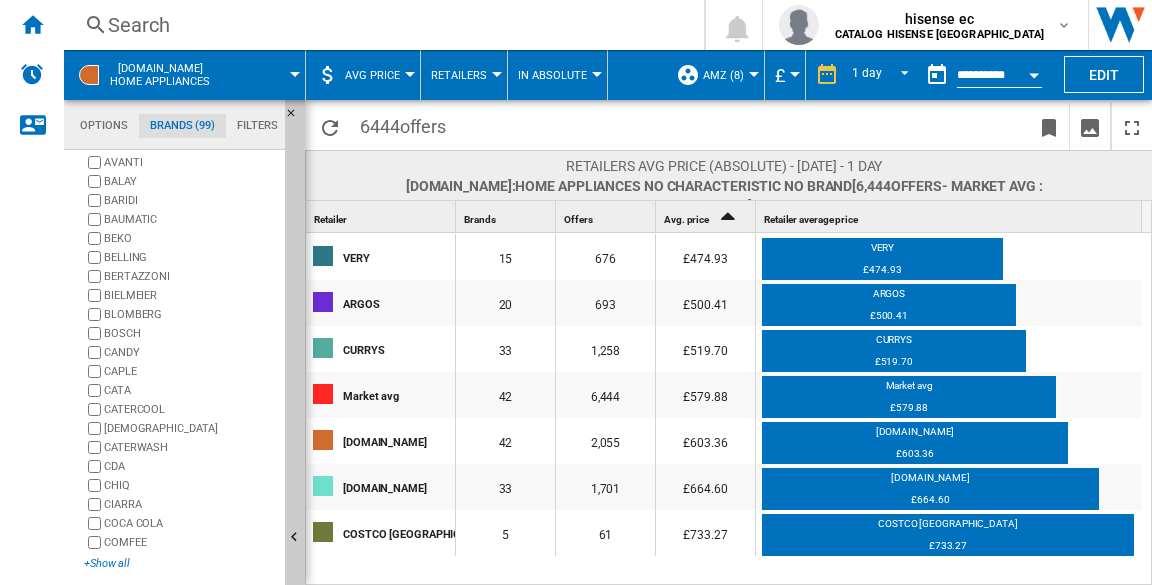 click on "+Show all" at bounding box center (180, 563) 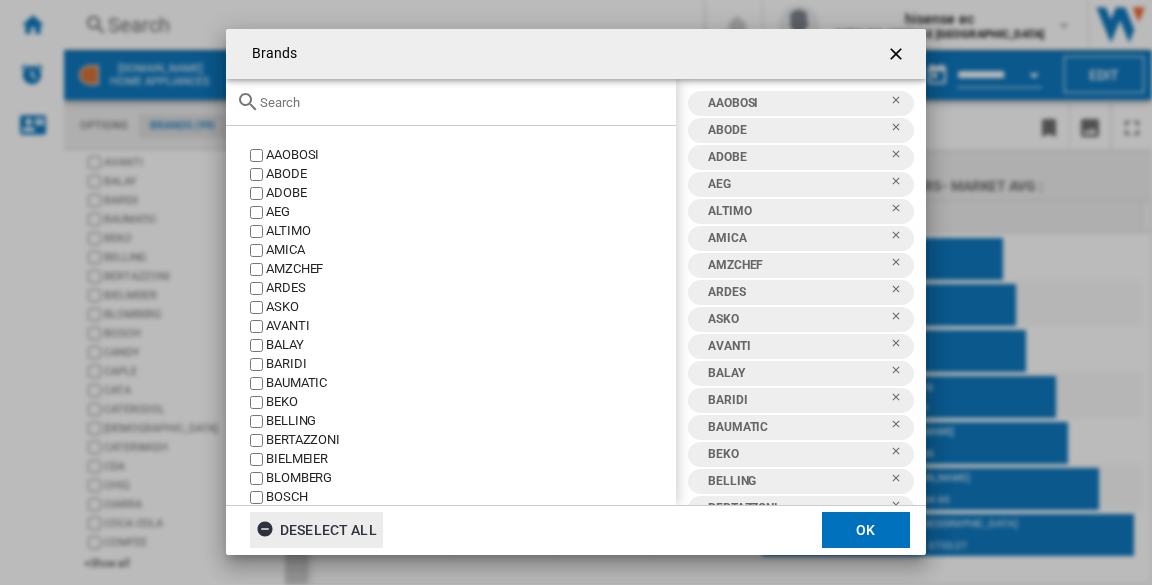 click 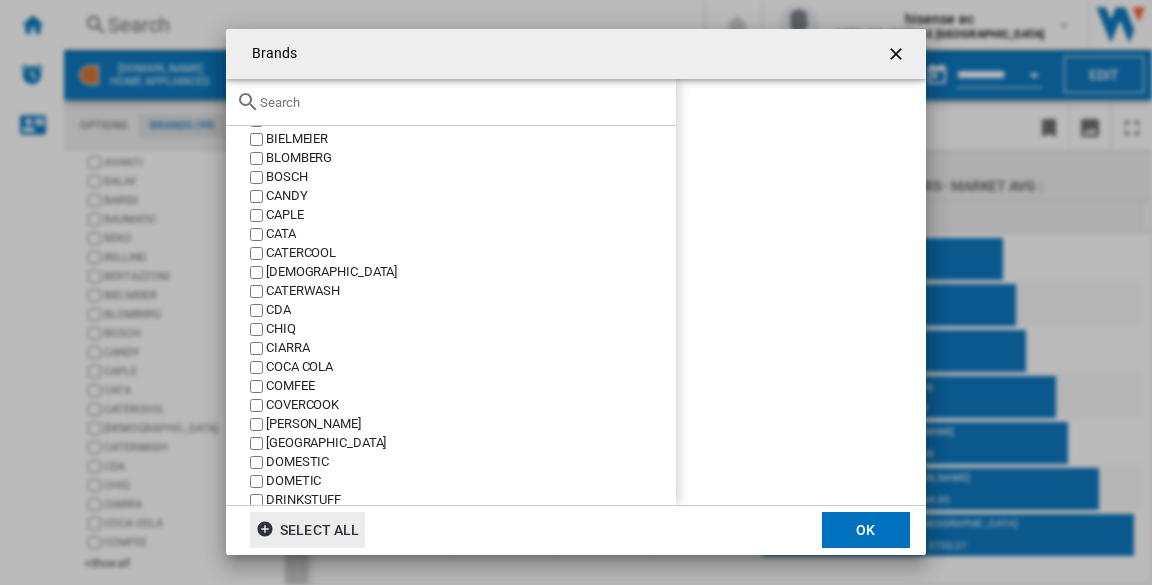 scroll, scrollTop: 880, scrollLeft: 0, axis: vertical 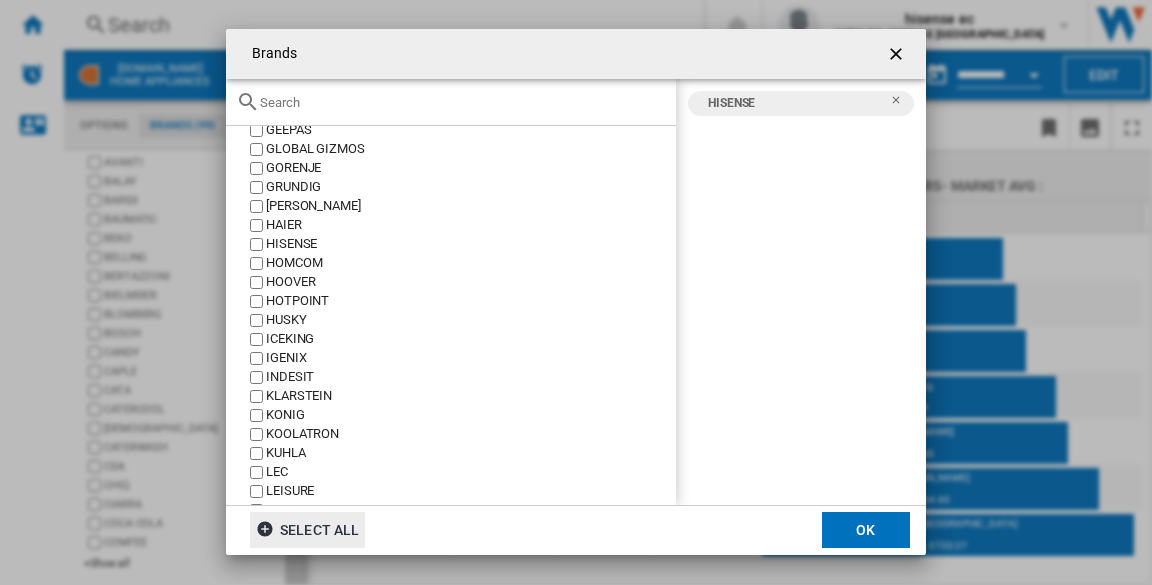 click on "OK" 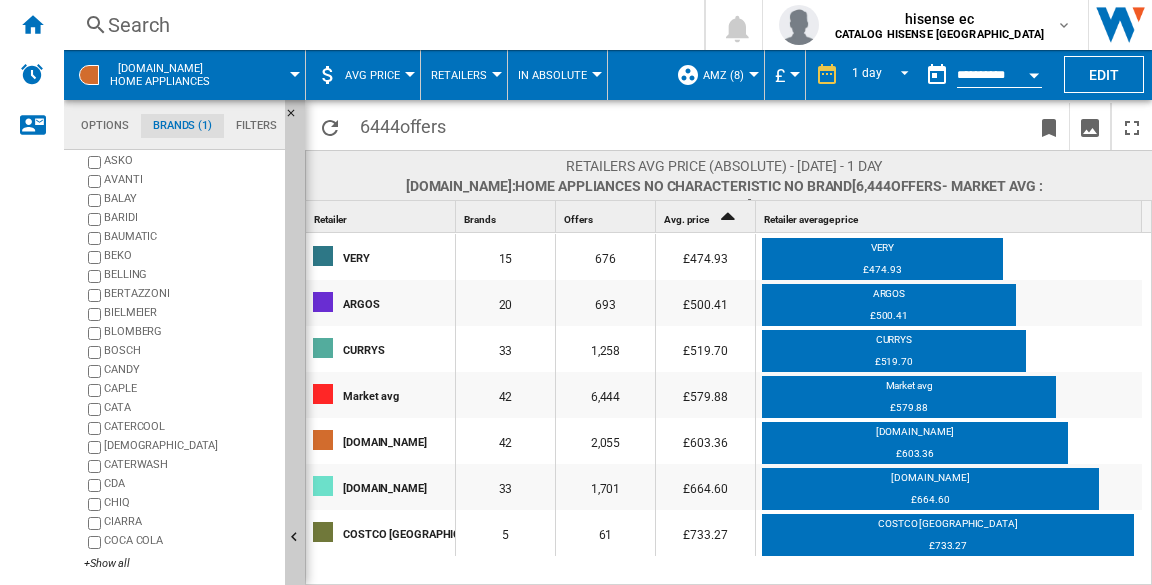 scroll, scrollTop: 0, scrollLeft: 0, axis: both 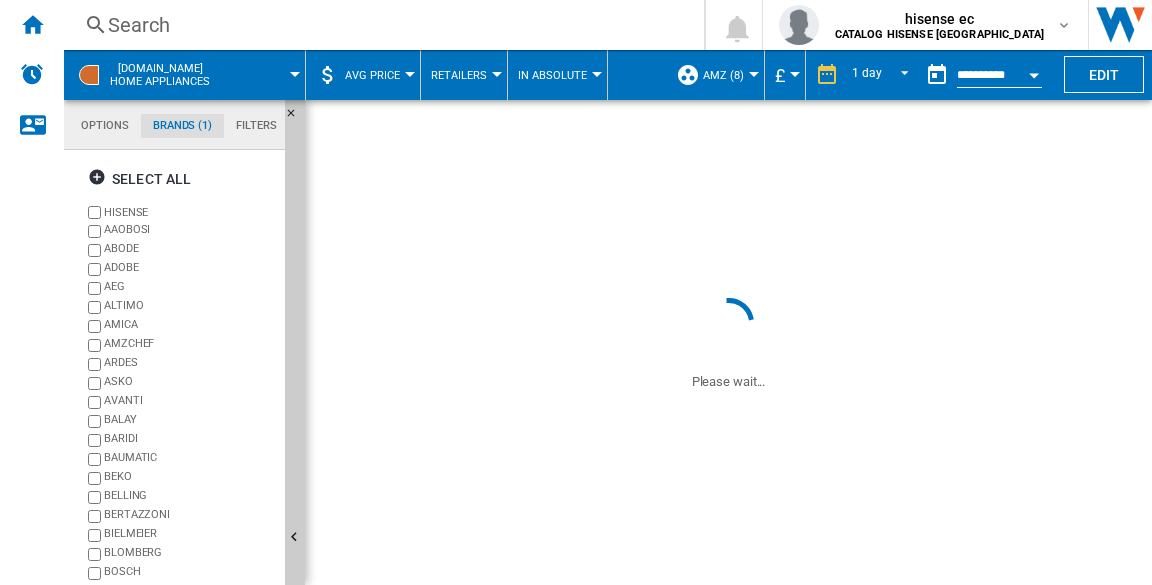click at bounding box center (330, 128) 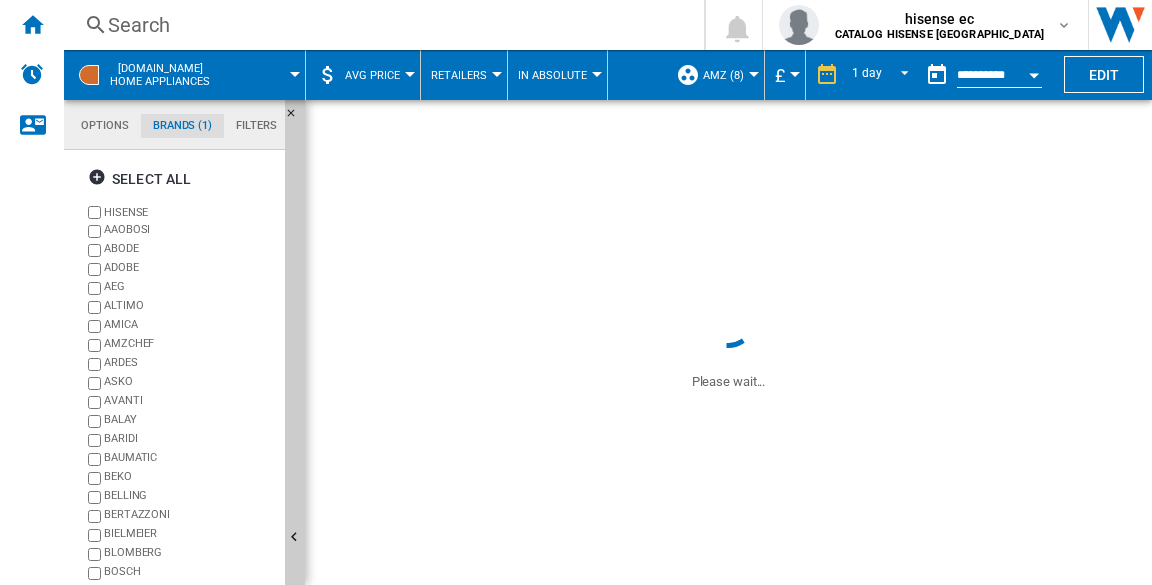 click on "Retailers" at bounding box center [459, 75] 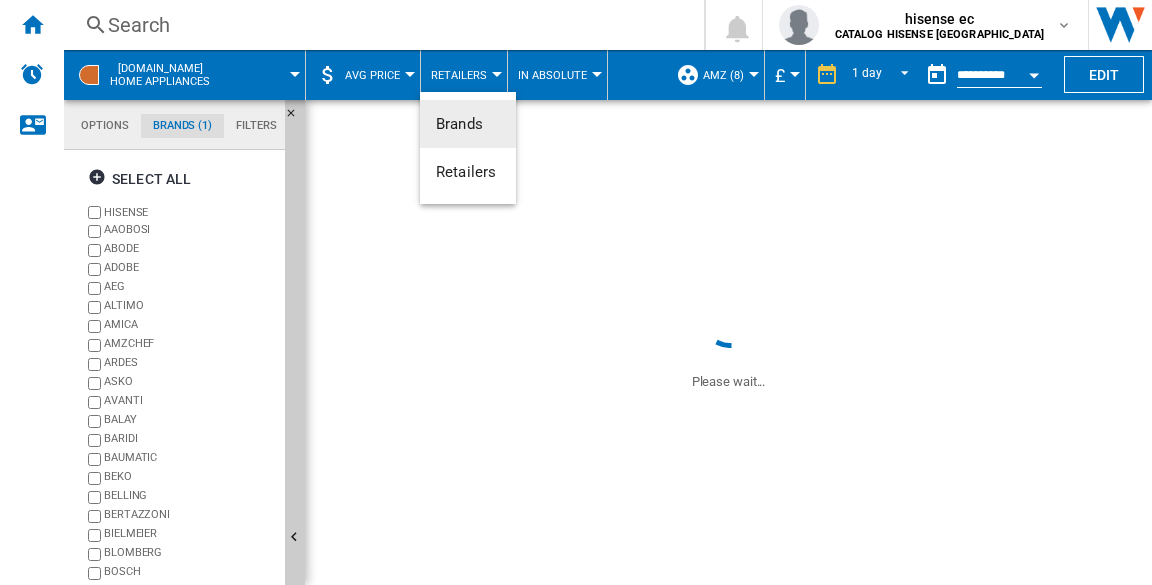 click at bounding box center (576, 292) 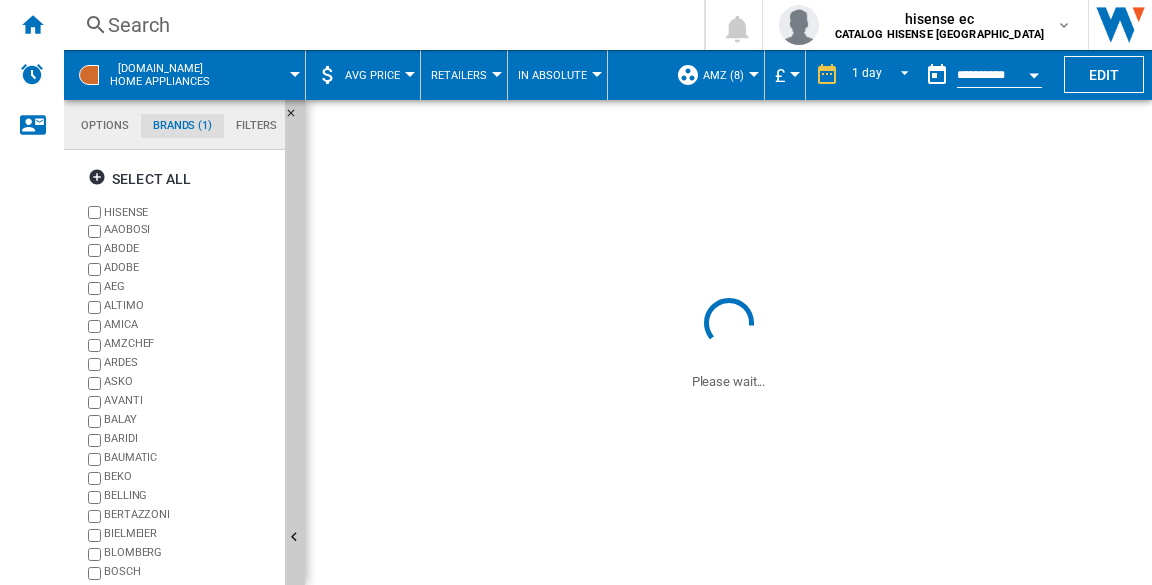 click on "AVG Price" at bounding box center [372, 75] 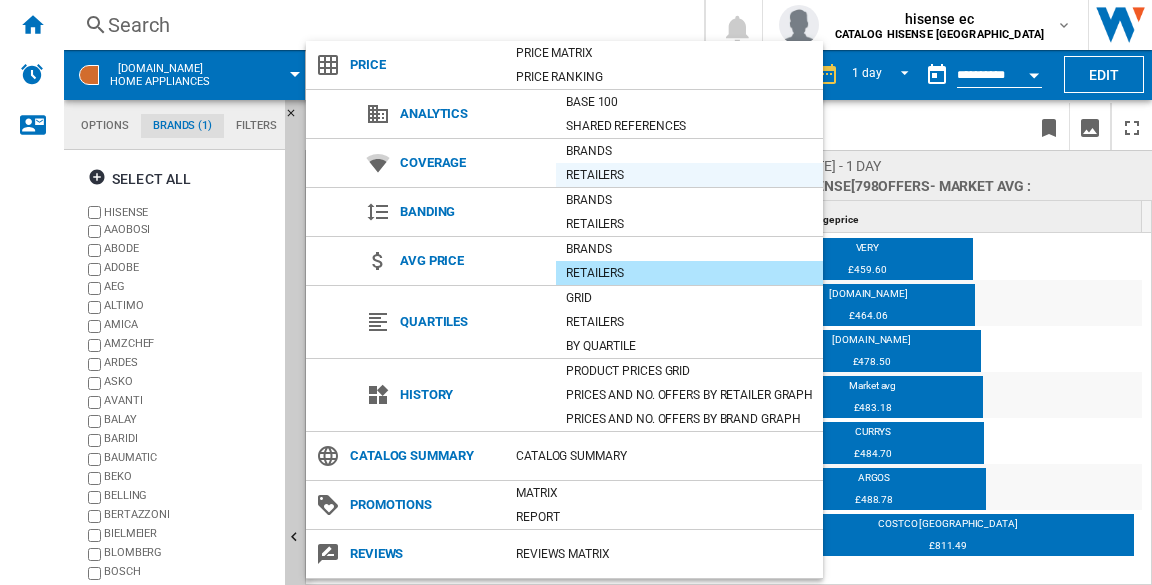 click on "Retailers" at bounding box center [689, 175] 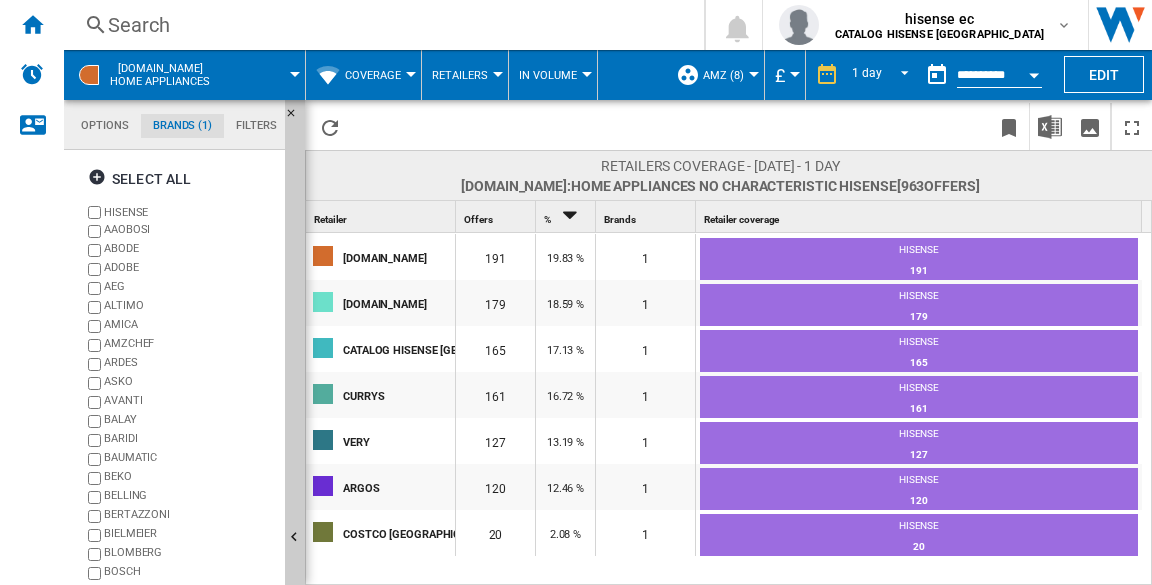click on "Coverage" at bounding box center (373, 75) 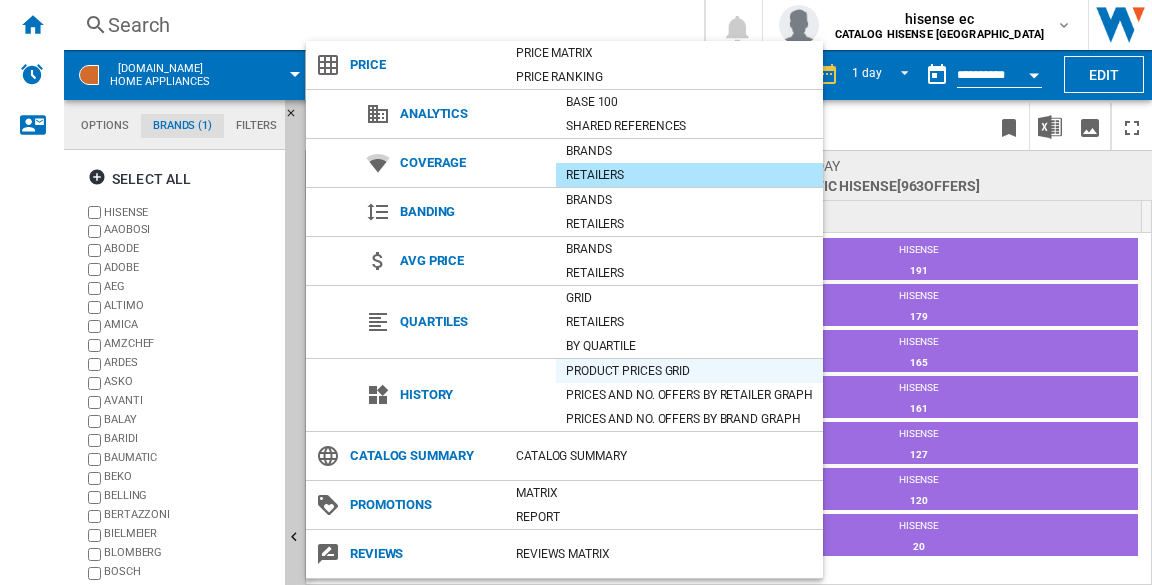 click on "Product prices grid" at bounding box center [689, 371] 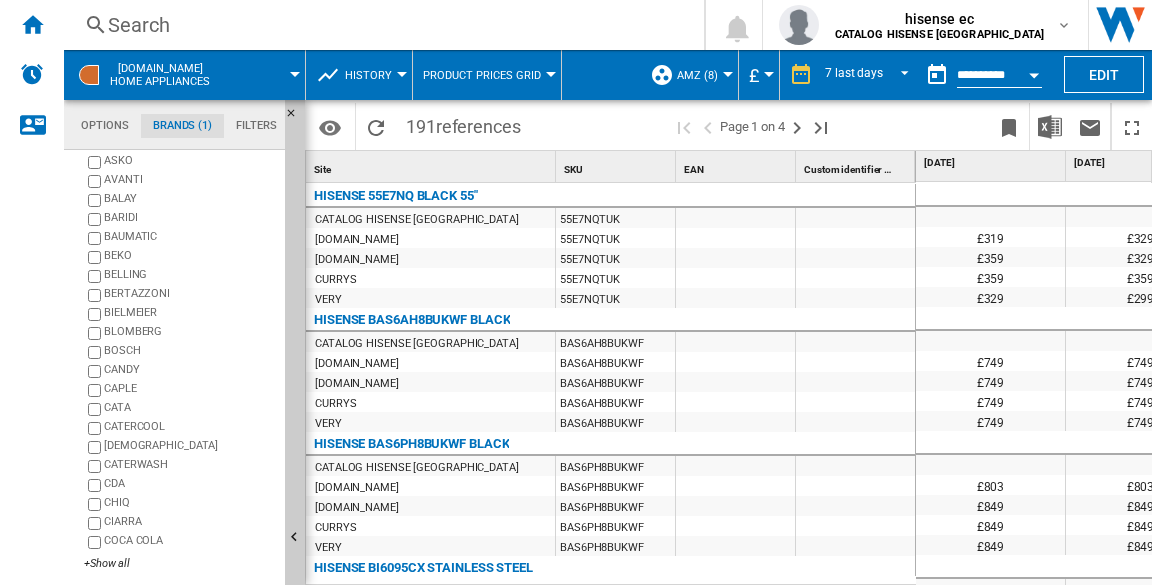 scroll, scrollTop: 0, scrollLeft: 0, axis: both 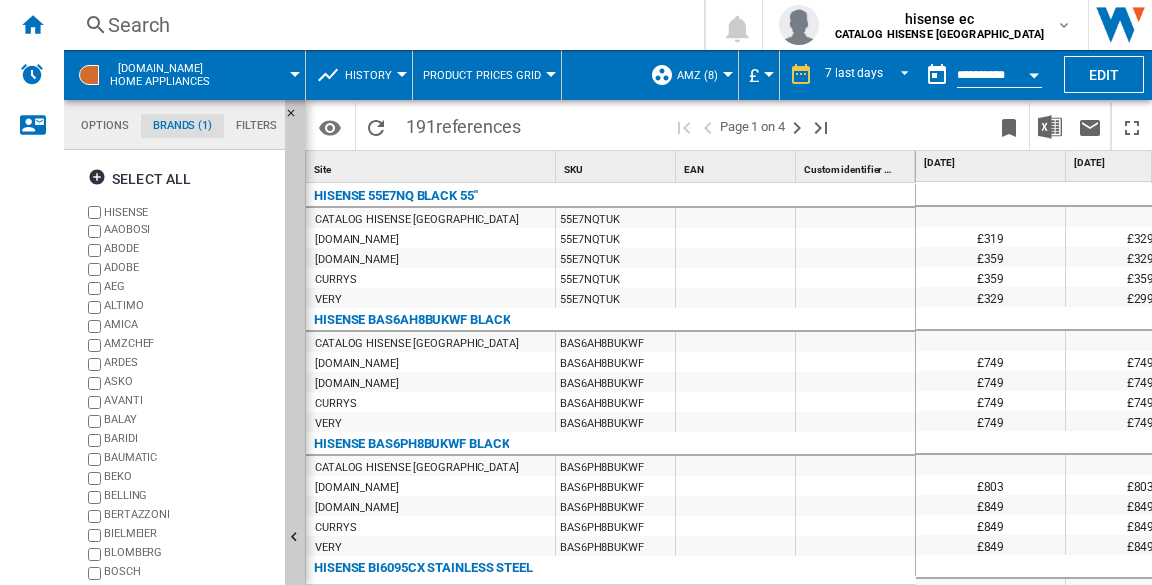 click on "Filters" 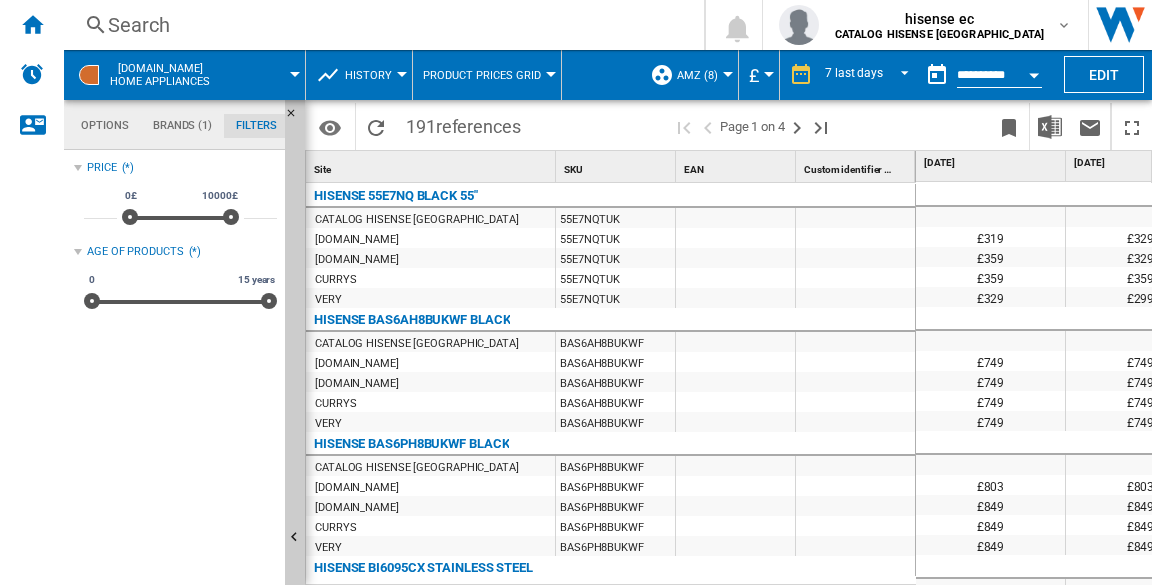 click on "Options" 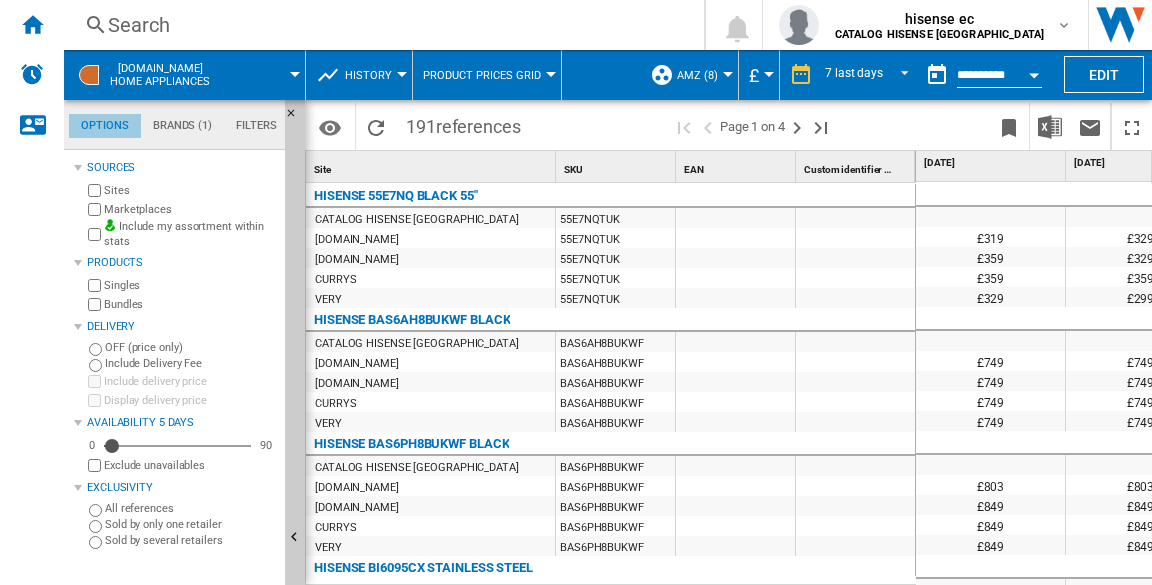scroll, scrollTop: 23, scrollLeft: 0, axis: vertical 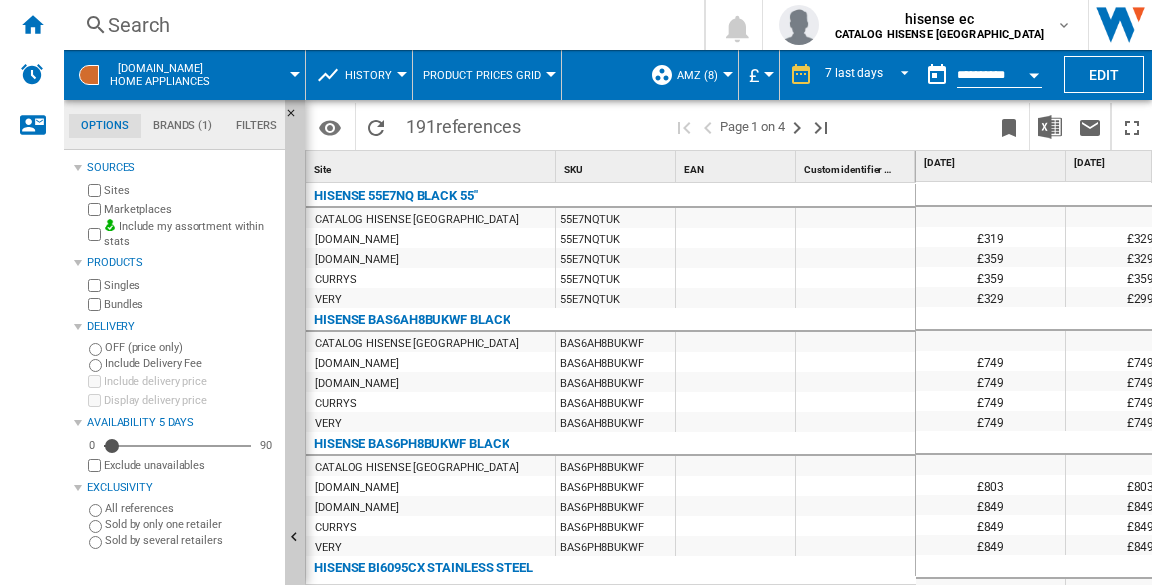 click at bounding box center (266, 75) 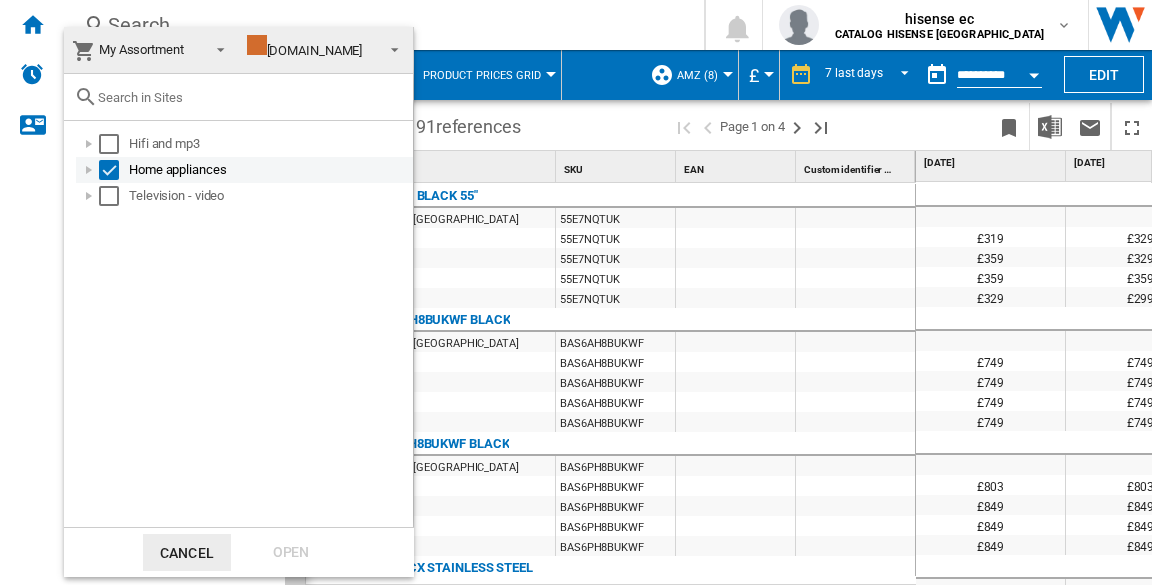click at bounding box center [89, 170] 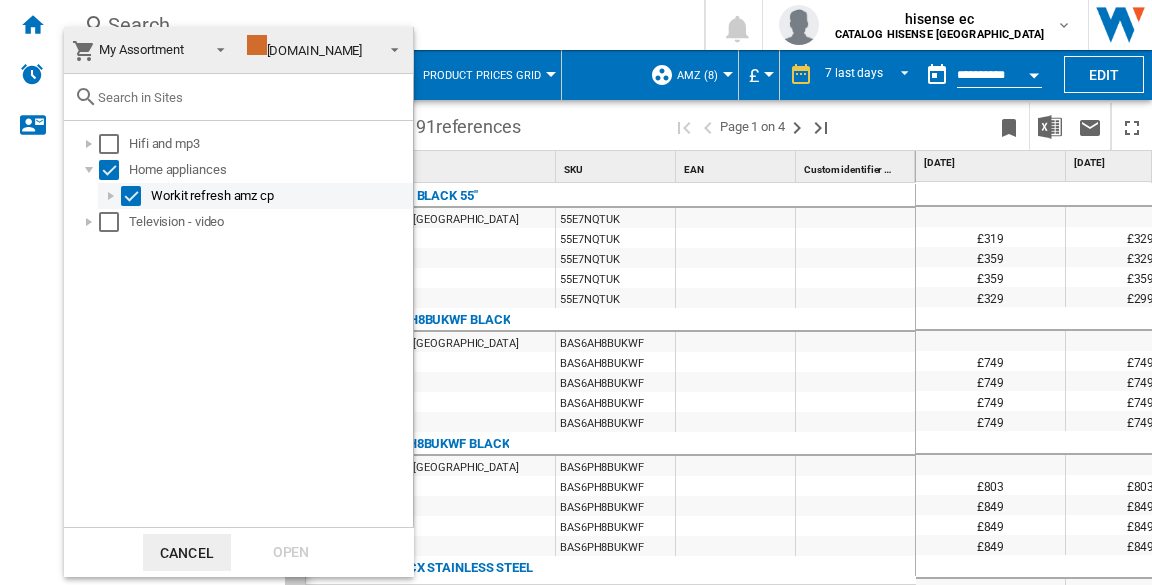 click at bounding box center [111, 196] 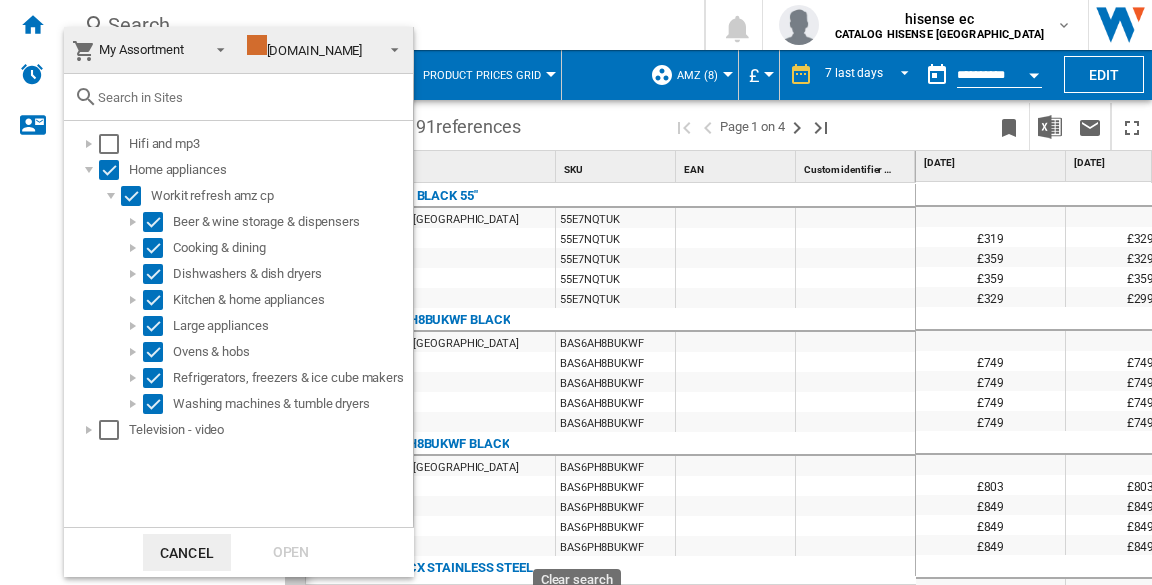click at bounding box center (576, 292) 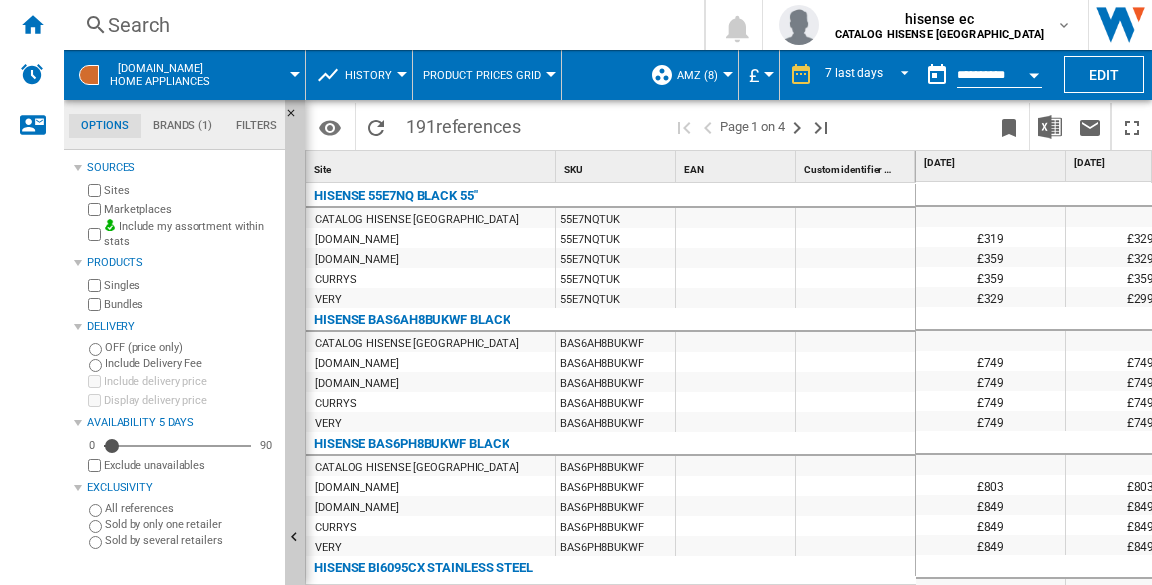 scroll, scrollTop: 236, scrollLeft: 0, axis: vertical 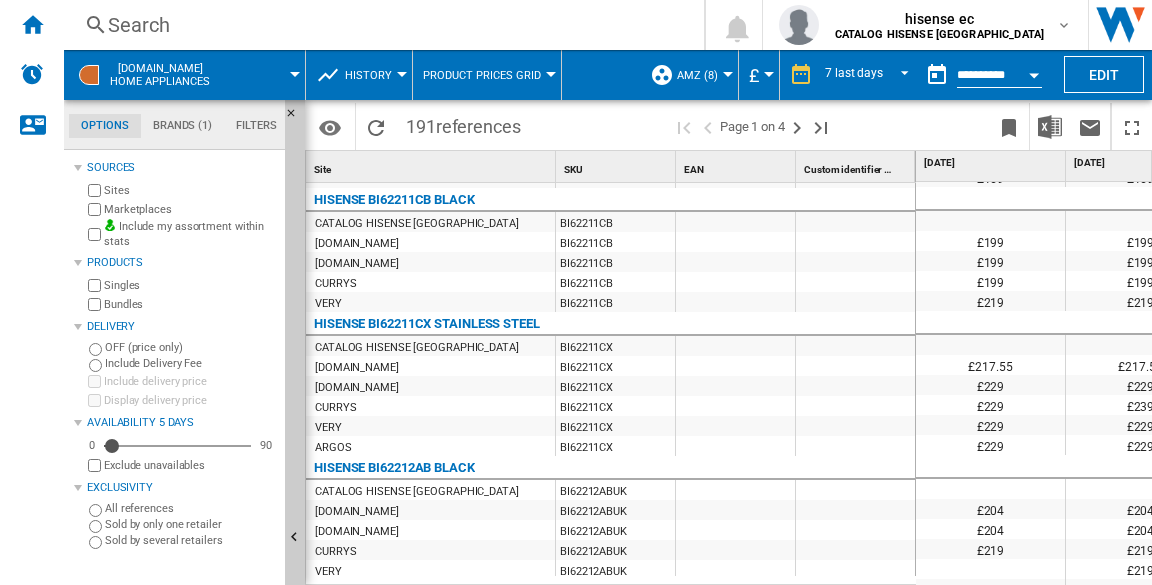 click on "£217.55" at bounding box center (990, 365) 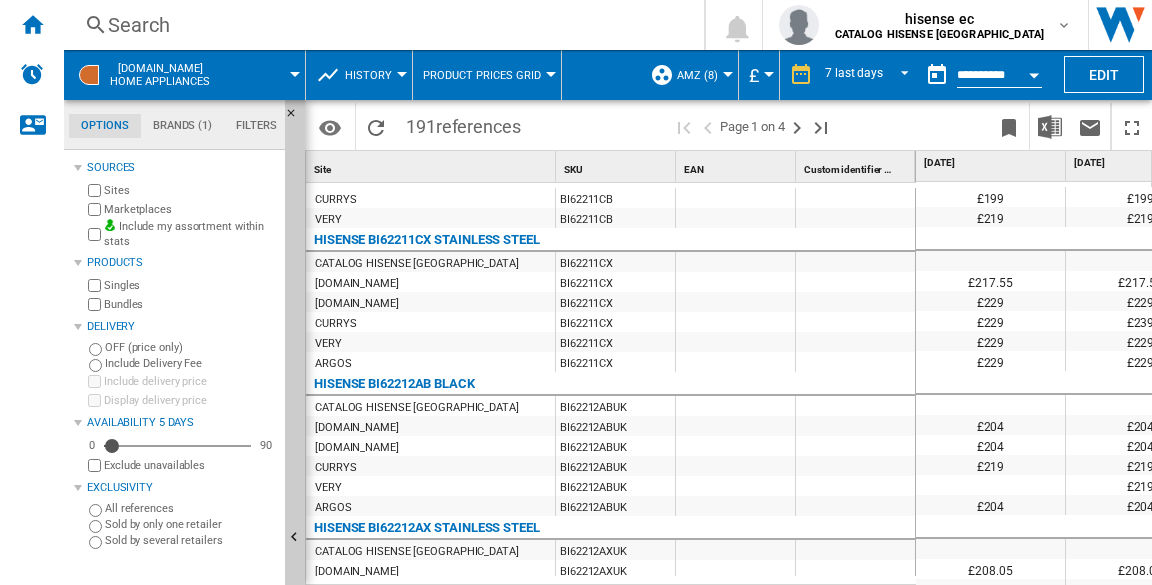 scroll, scrollTop: 716, scrollLeft: 0, axis: vertical 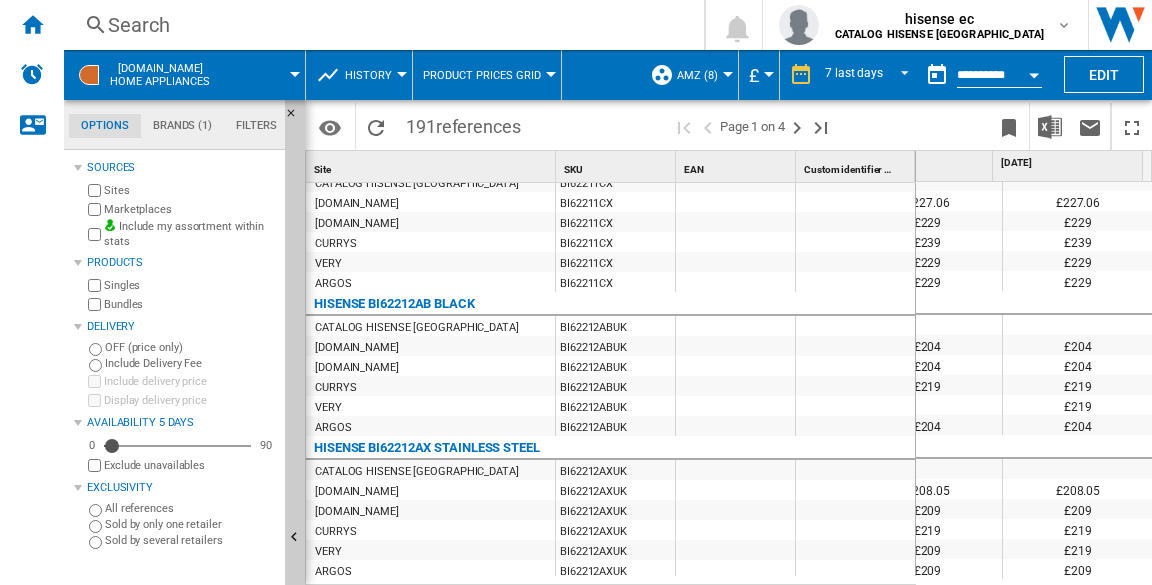 click on "£227.06" at bounding box center [1078, 201] 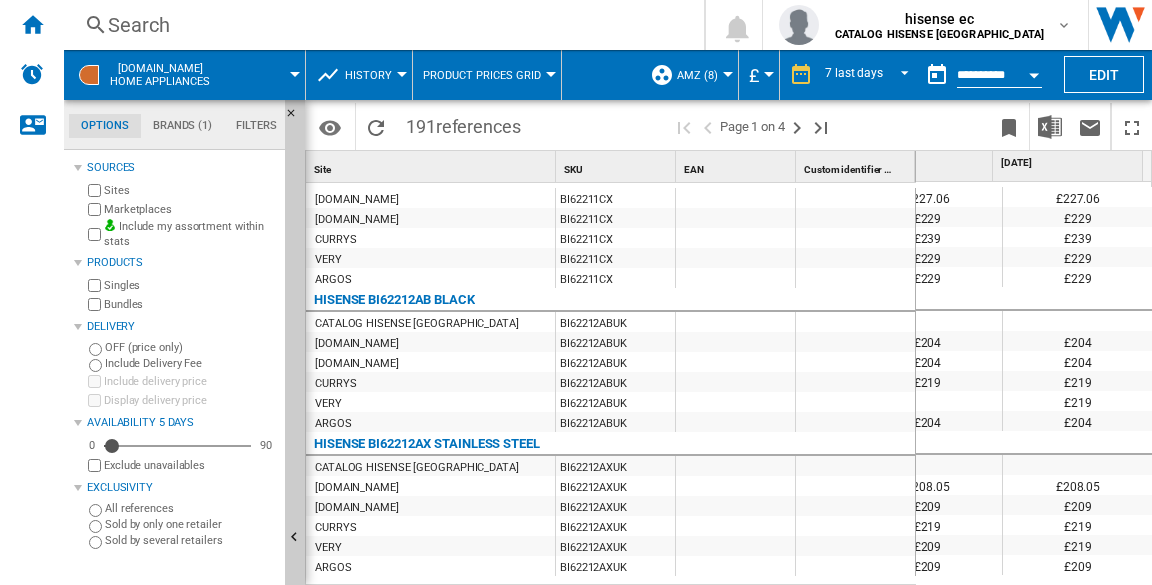 scroll, scrollTop: 796, scrollLeft: 973, axis: both 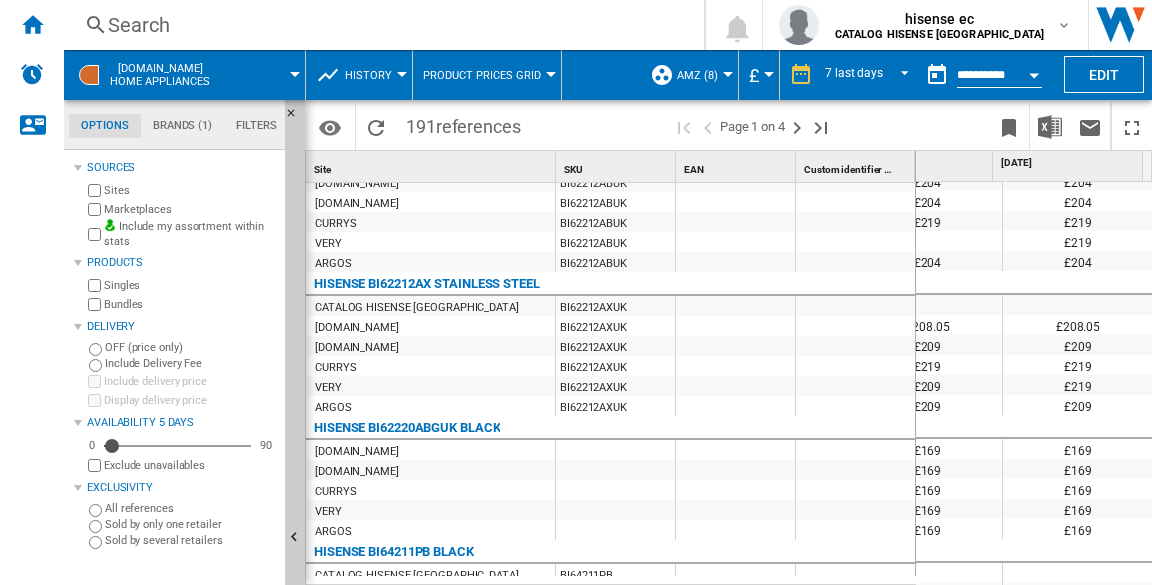 click on "£208.05" at bounding box center [1078, 325] 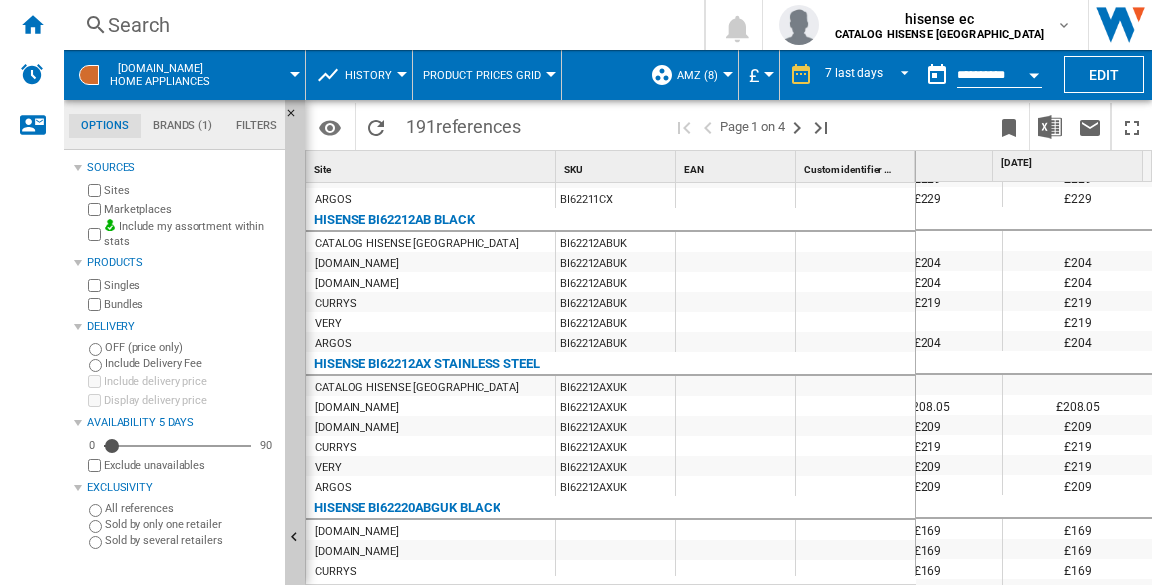 click on "HISENSE BI62212AB BLACK" at bounding box center [394, 220] 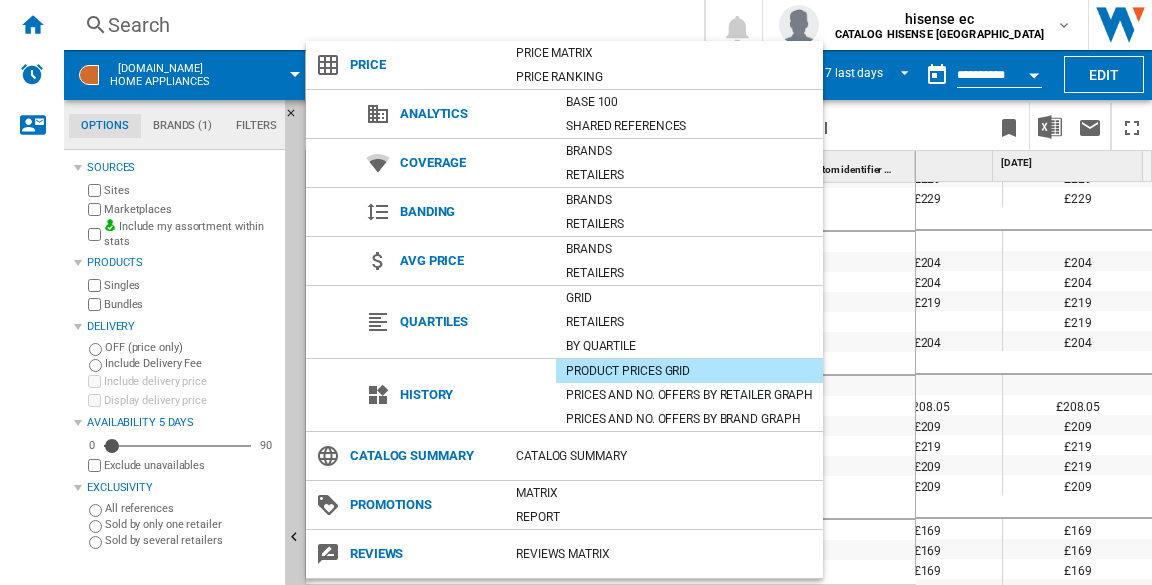 click at bounding box center (576, 292) 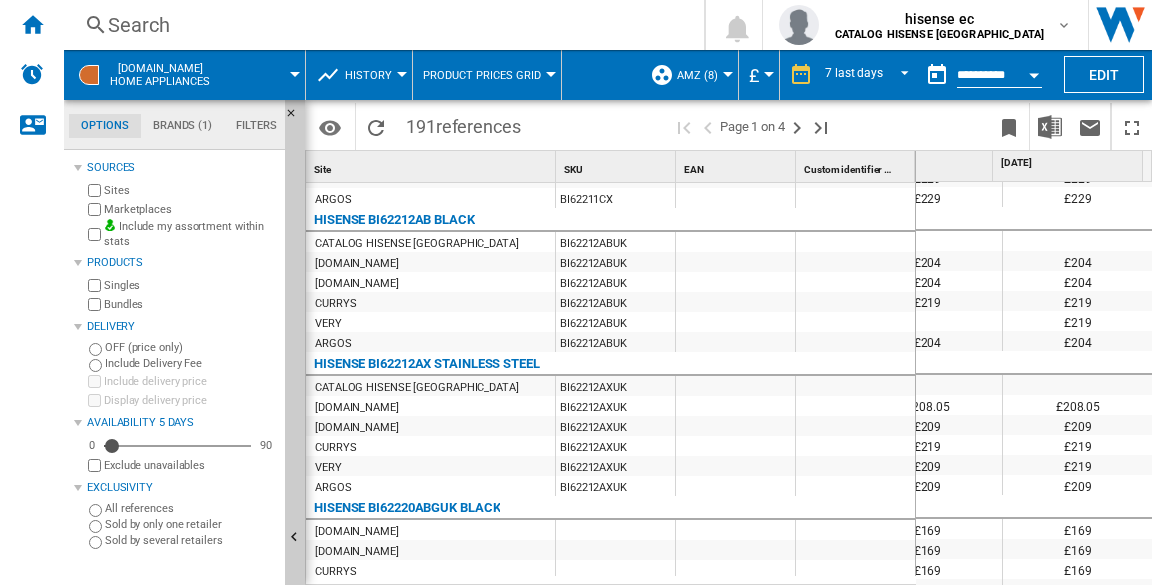 scroll, scrollTop: 796, scrollLeft: 941, axis: both 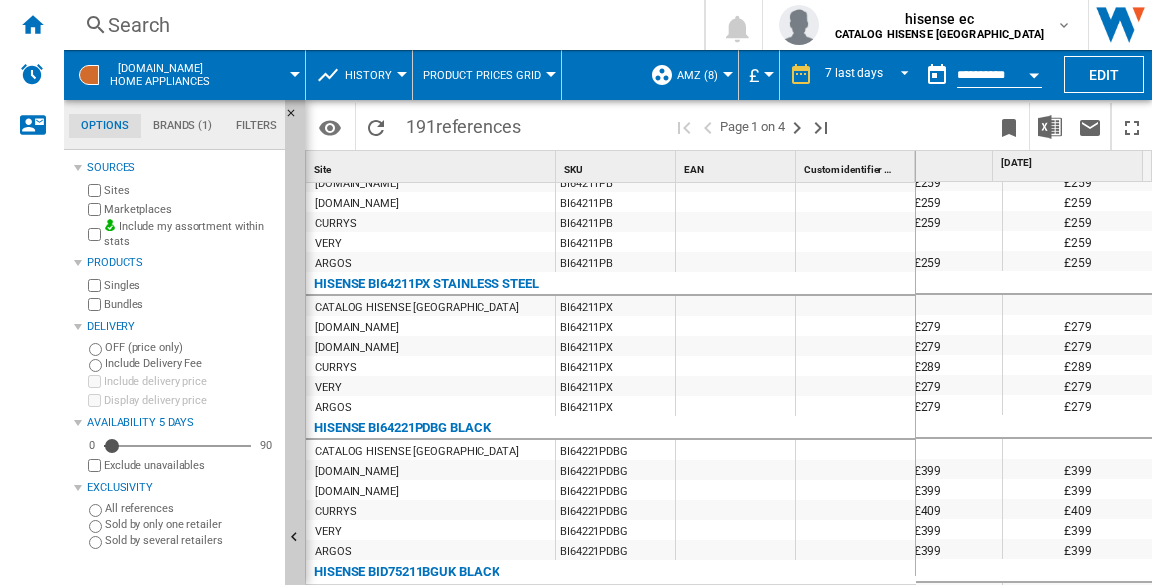 click on "£279" at bounding box center (1078, 405) 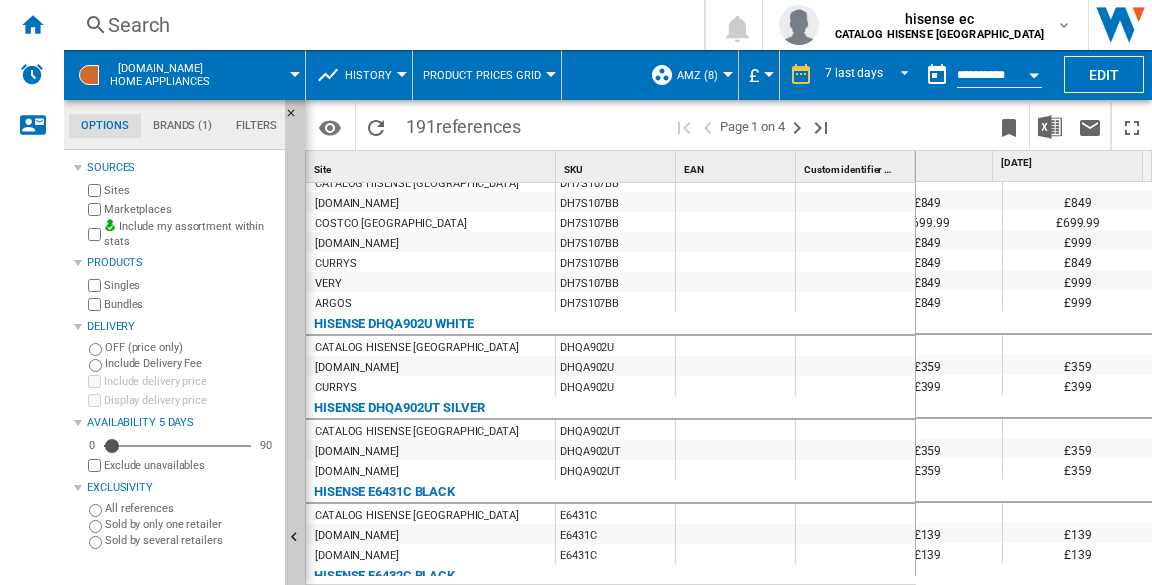 click on "£399" at bounding box center [1078, 385] 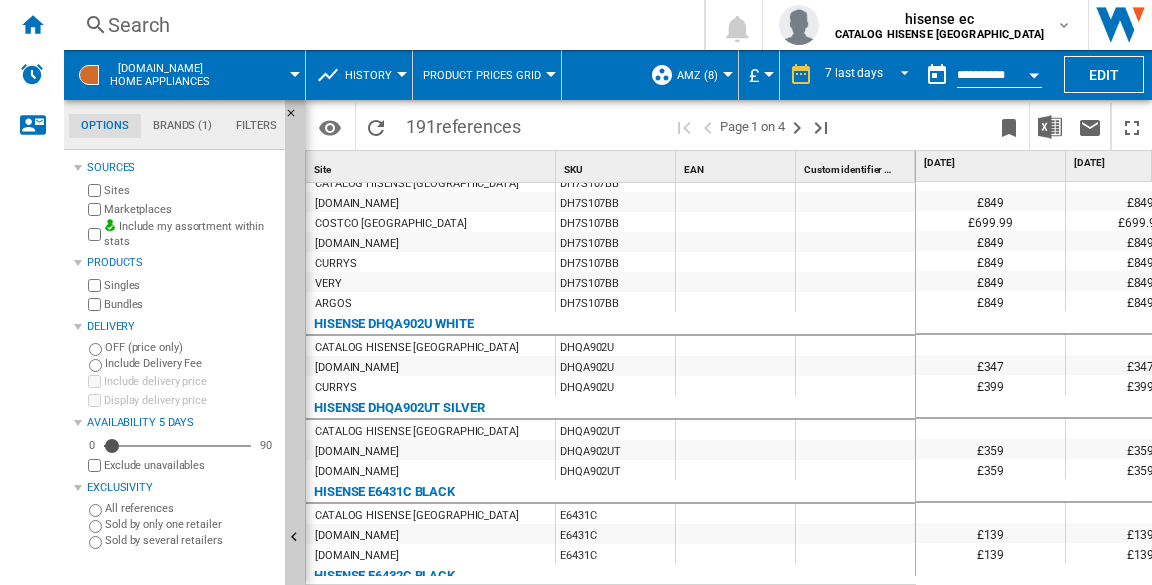 click on "HISENSE DHQA902U WHITE" at bounding box center (394, 324) 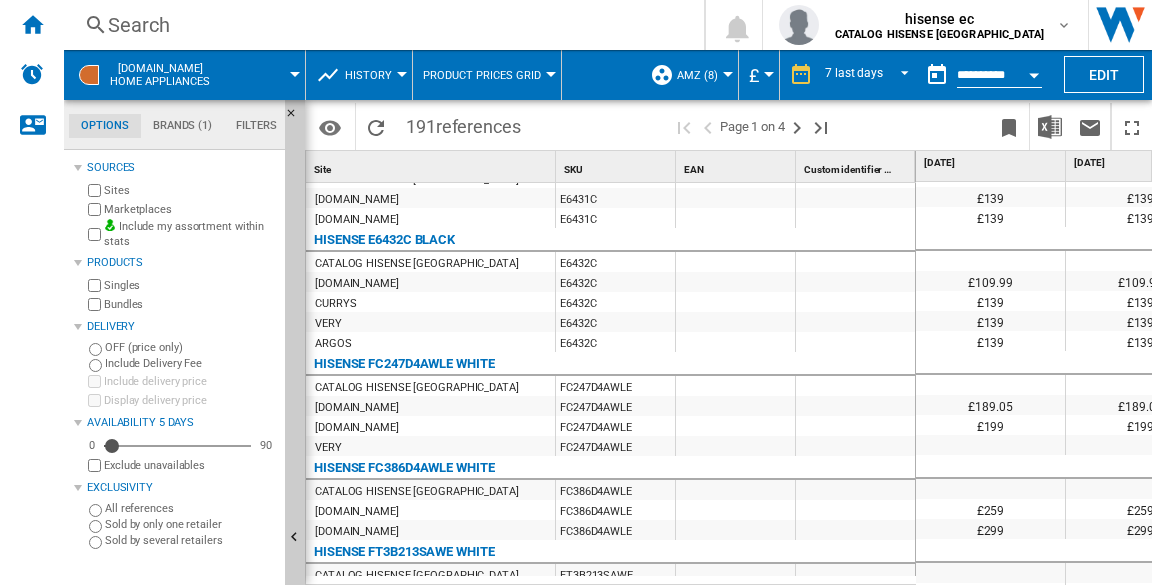 drag, startPoint x: 556, startPoint y: 286, endPoint x: 597, endPoint y: 335, distance: 63.89053 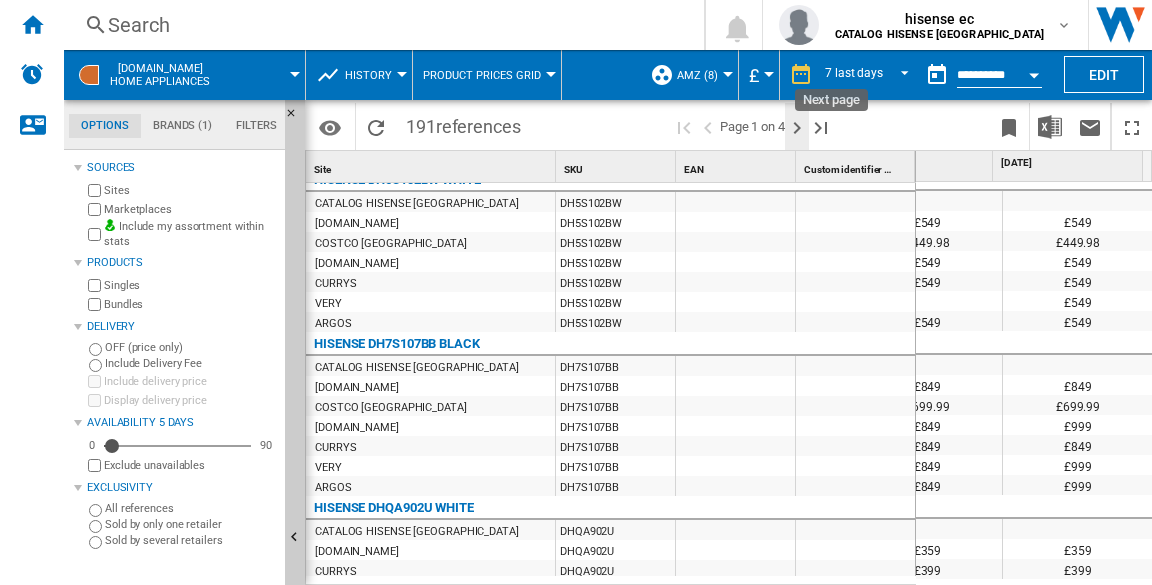 click at bounding box center [797, 128] 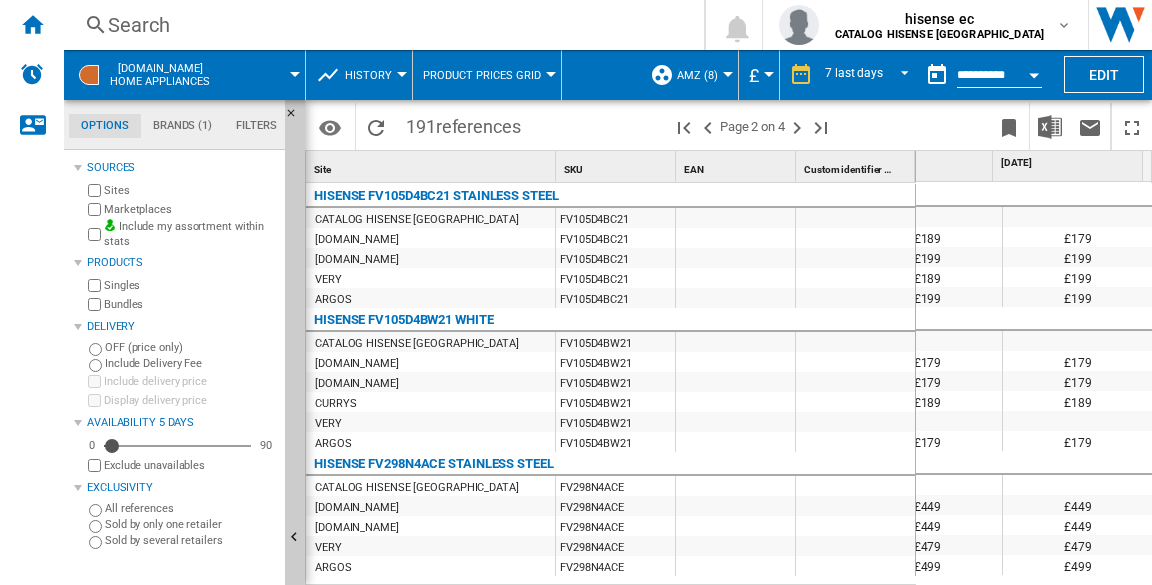 click on "£199" at bounding box center [1078, 257] 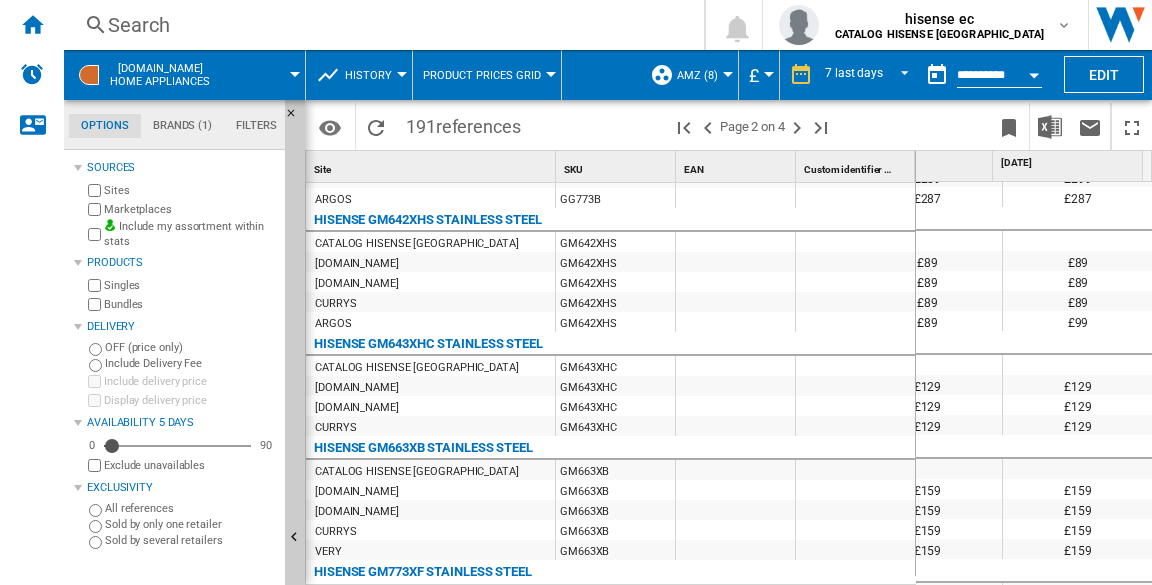 click on "GM642XHS" at bounding box center [615, 302] 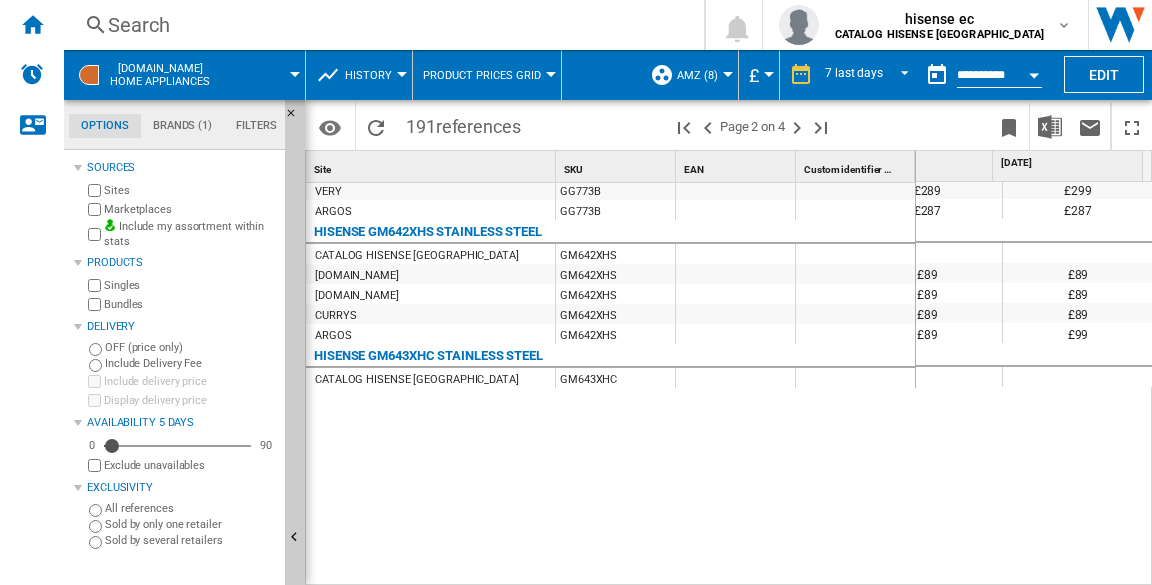 scroll, scrollTop: 324, scrollLeft: 973, axis: both 